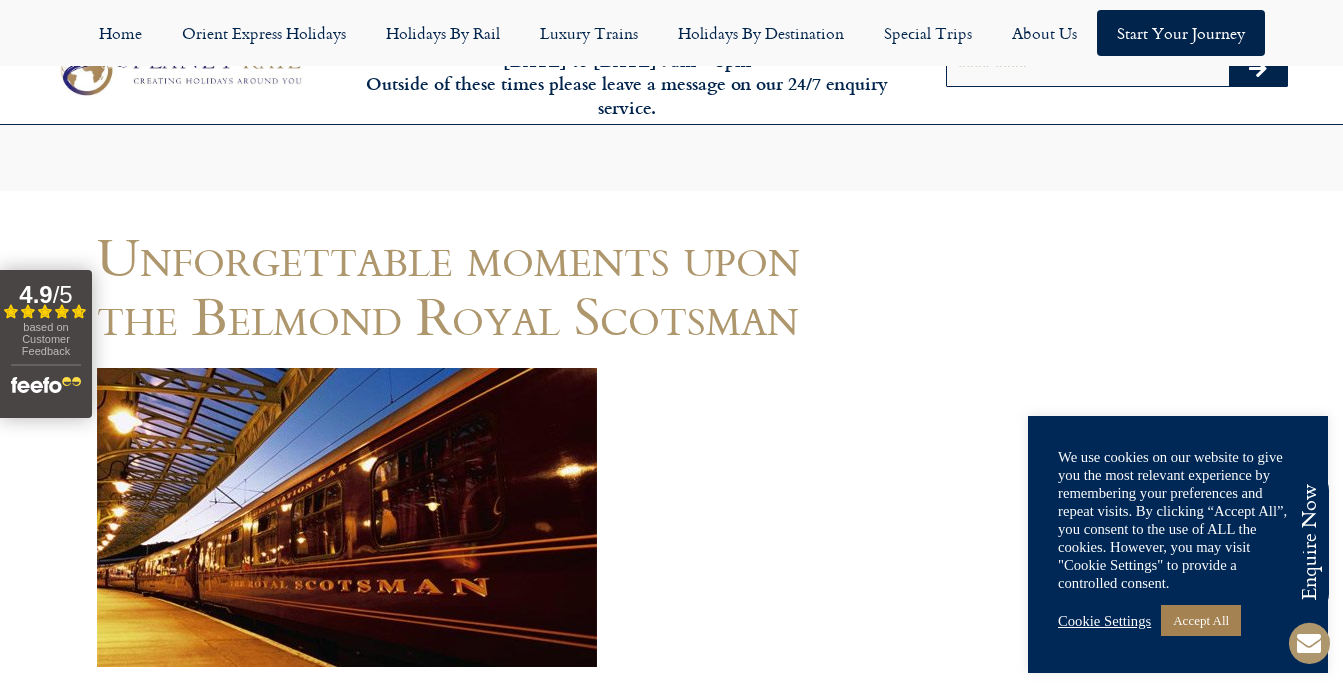 scroll, scrollTop: 1515, scrollLeft: 0, axis: vertical 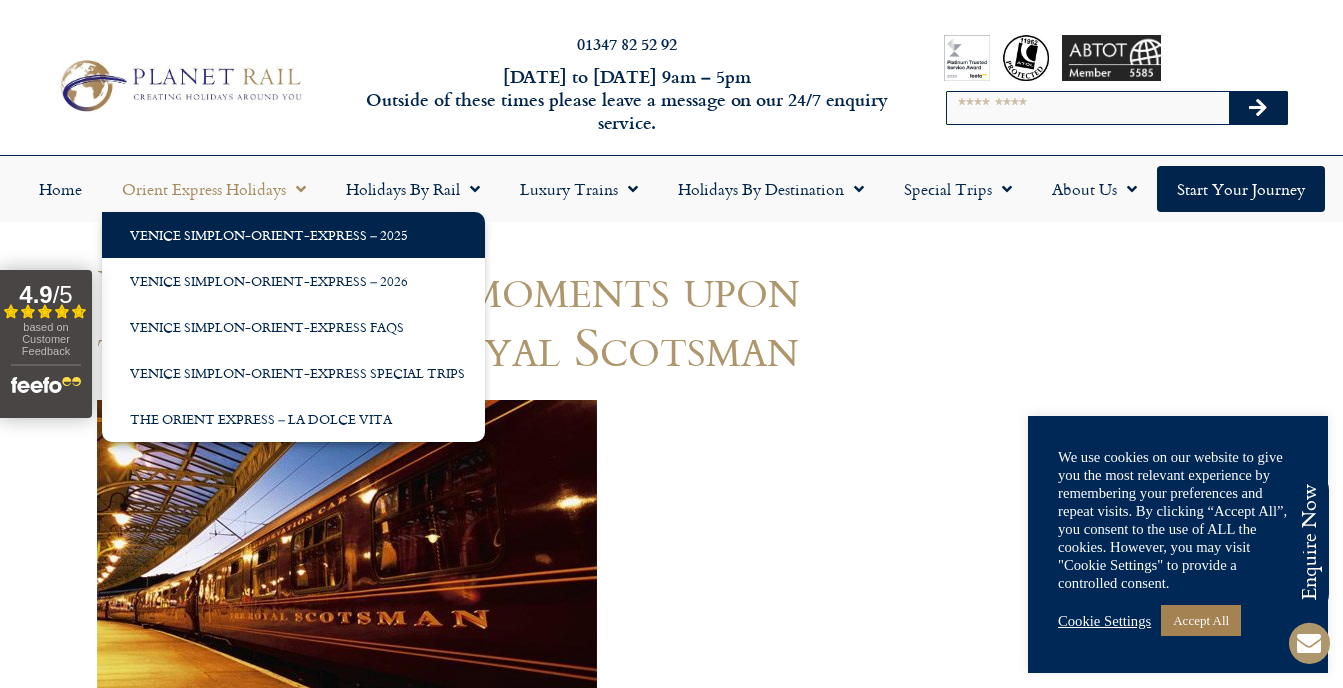 click on "Venice Simplon-Orient-Express – 2025" 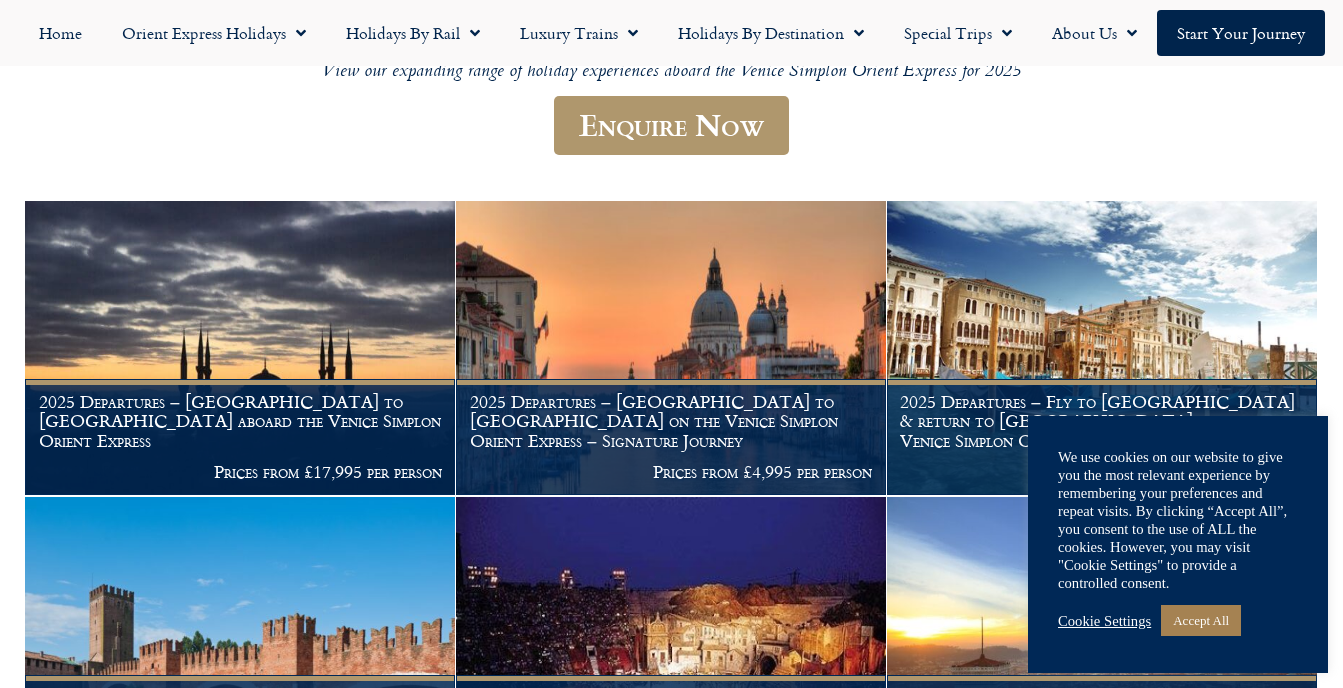 scroll, scrollTop: 280, scrollLeft: 0, axis: vertical 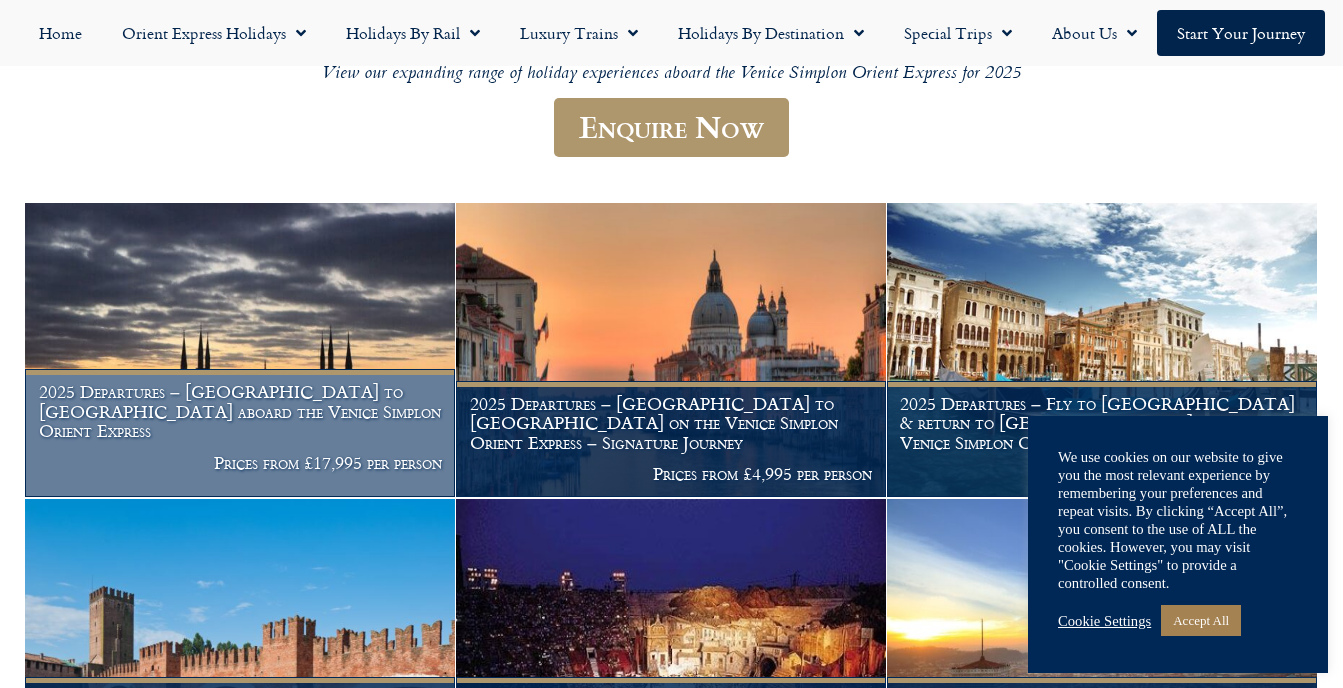 click at bounding box center [240, 349] 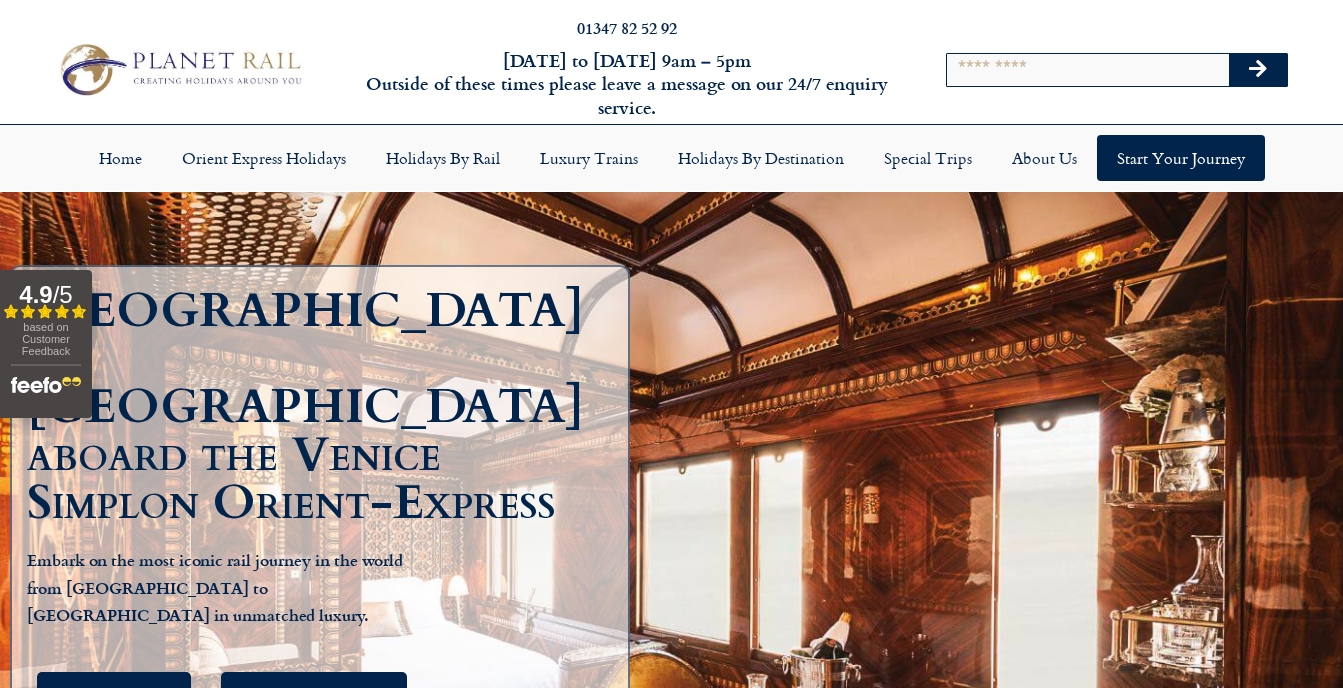scroll, scrollTop: 0, scrollLeft: 0, axis: both 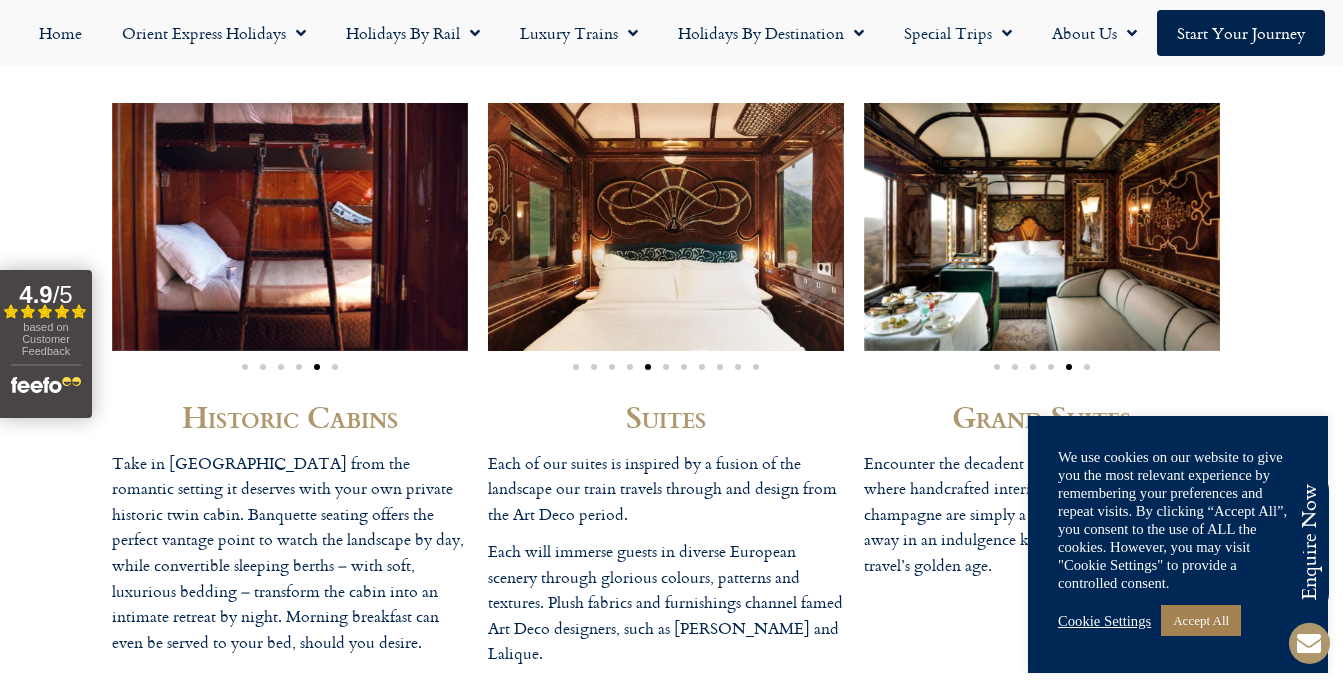 click on "Historic Cabins
Take in Europe from the romantic setting it deserves with your own private historic twin cabin. Banquette seating offers the perfect vantage point to watch the landscape by day, while convertible sleeping berths – with soft, luxurious bedding – transform the cabin into an intimate retreat by night. Morning breakfast can even be served to your bed, should you desire.
Suites
Each of our suites is inspired by a fusion of the landscape our train travels through and design from the Art Deco period. Each will immerse guests in diverse European scenery through glorious colours, patterns and textures. Plush fabrics and furnishings channel famed Art Deco designers, such as Dufrene and Lalique." at bounding box center (671, 390) 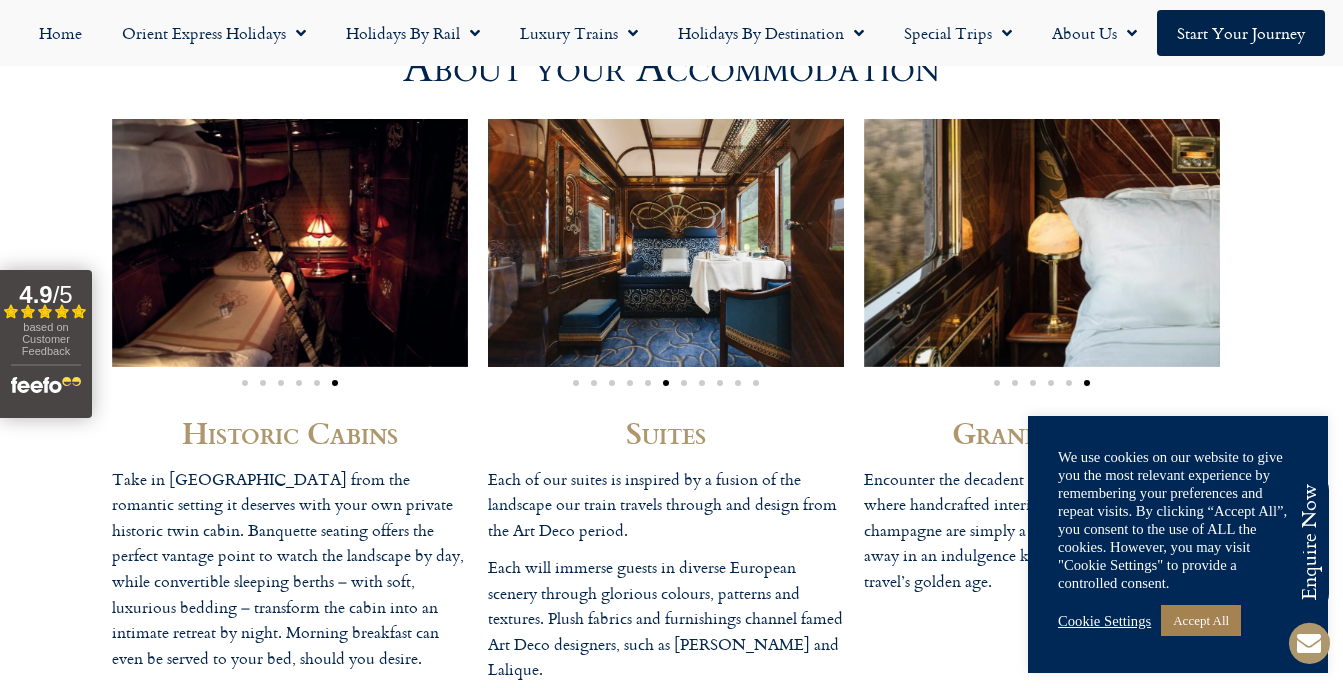 scroll, scrollTop: 5192, scrollLeft: 0, axis: vertical 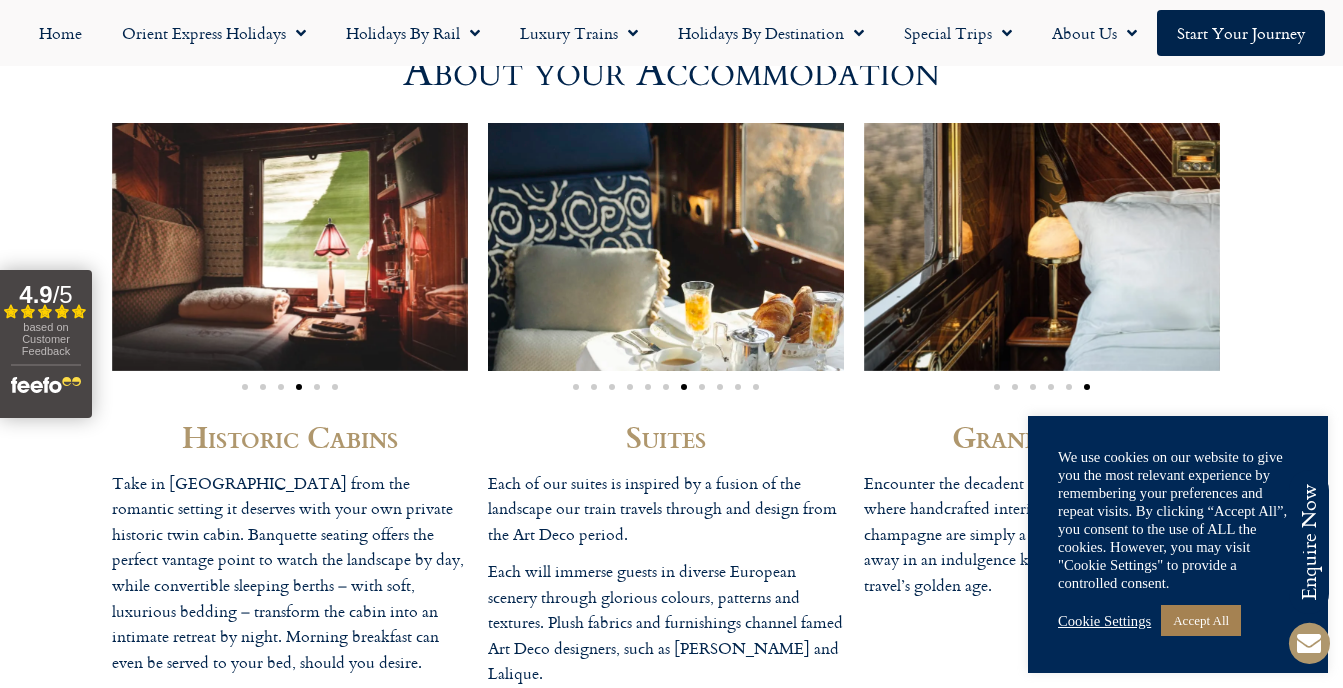 click at bounding box center (666, 246) 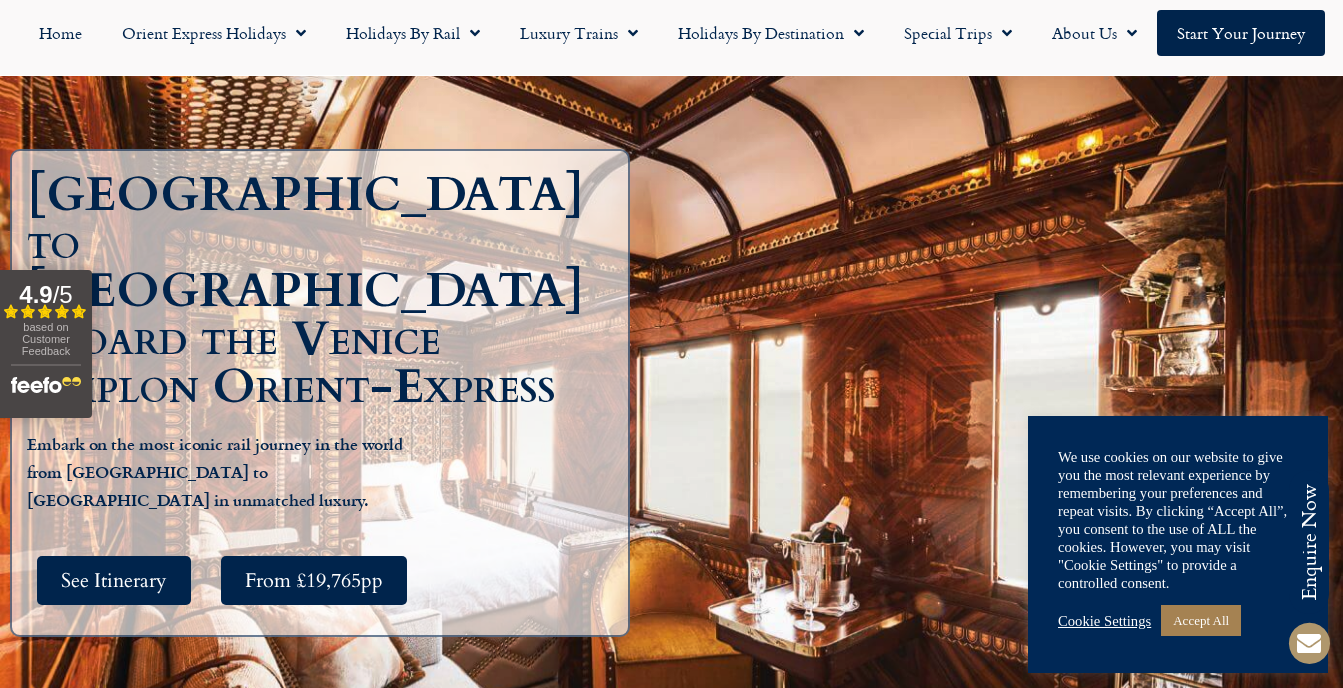 scroll, scrollTop: 207, scrollLeft: 0, axis: vertical 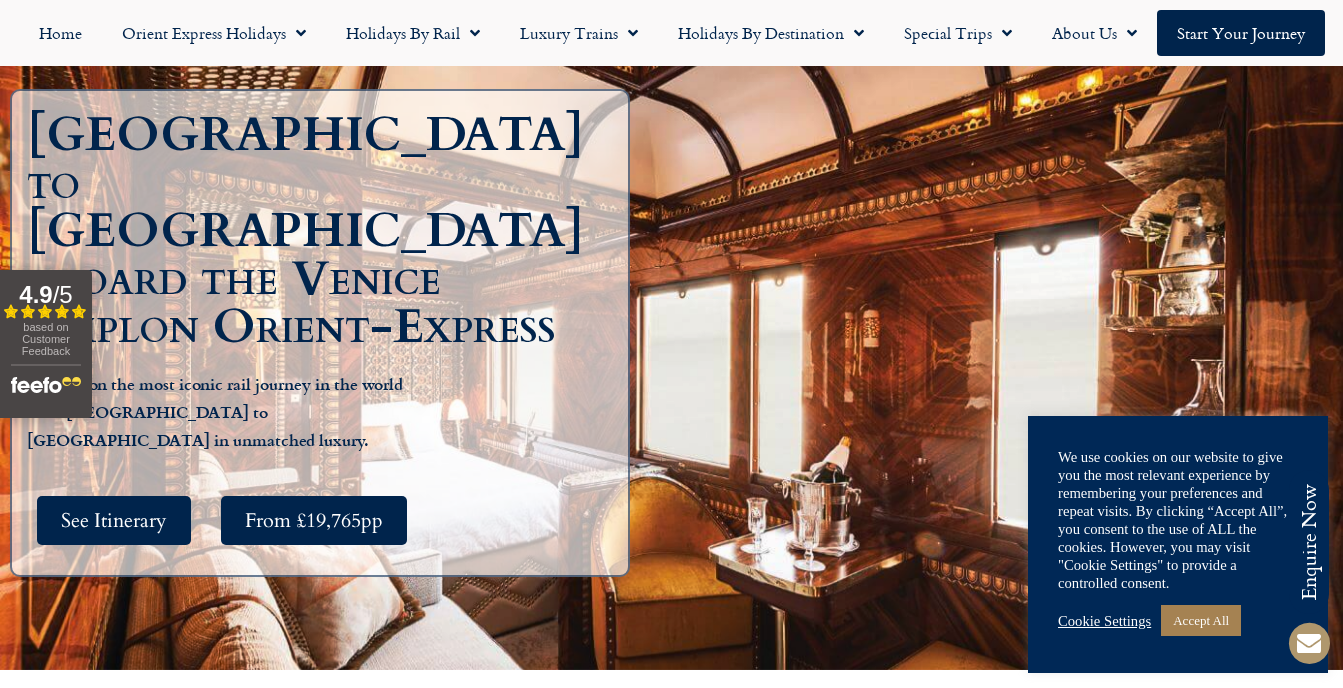 click on "Paris to Istanbul aboard the Venice Simplon Orient-Express
Embark on the most iconic rail journey in the world from Paris to Istanbul in unmatched luxury.
See Itinerary
From £19,765pp" at bounding box center [671, 343] 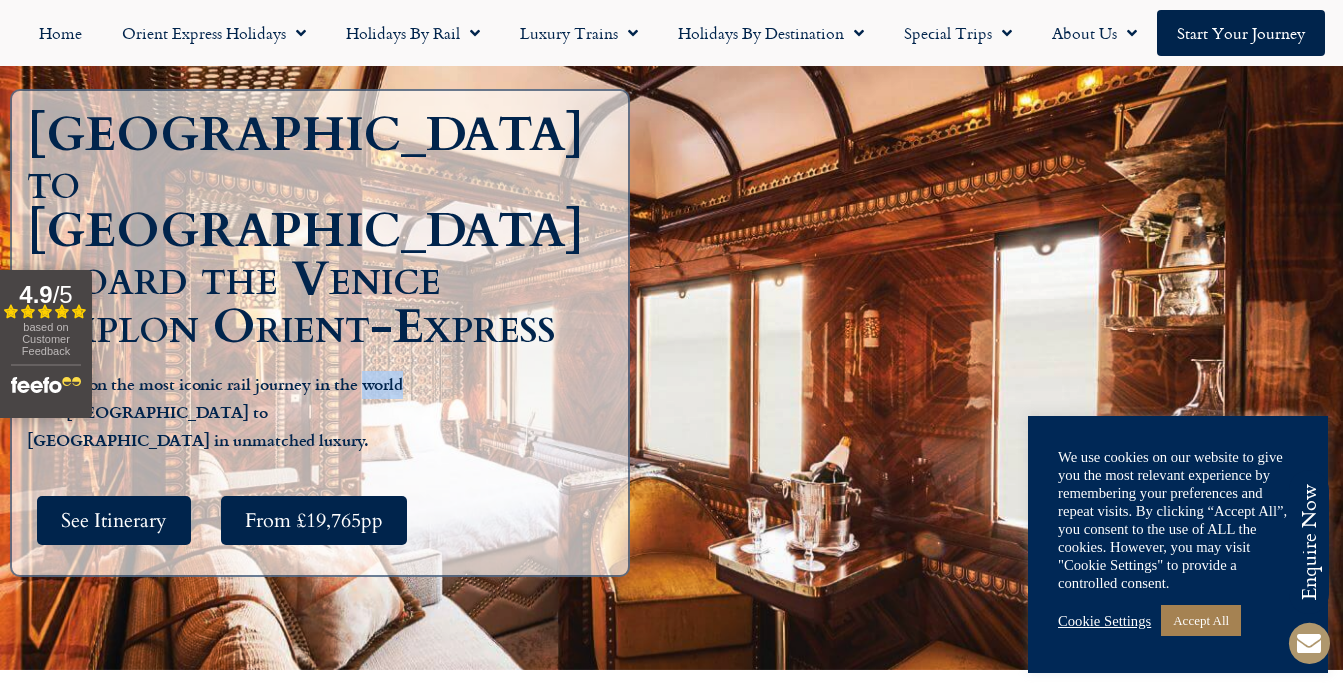 click on "Paris to Istanbul aboard the Venice Simplon Orient-Express
Embark on the most iconic rail journey in the world from Paris to Istanbul in unmatched luxury.
See Itinerary
From £19,765pp" at bounding box center (671, 343) 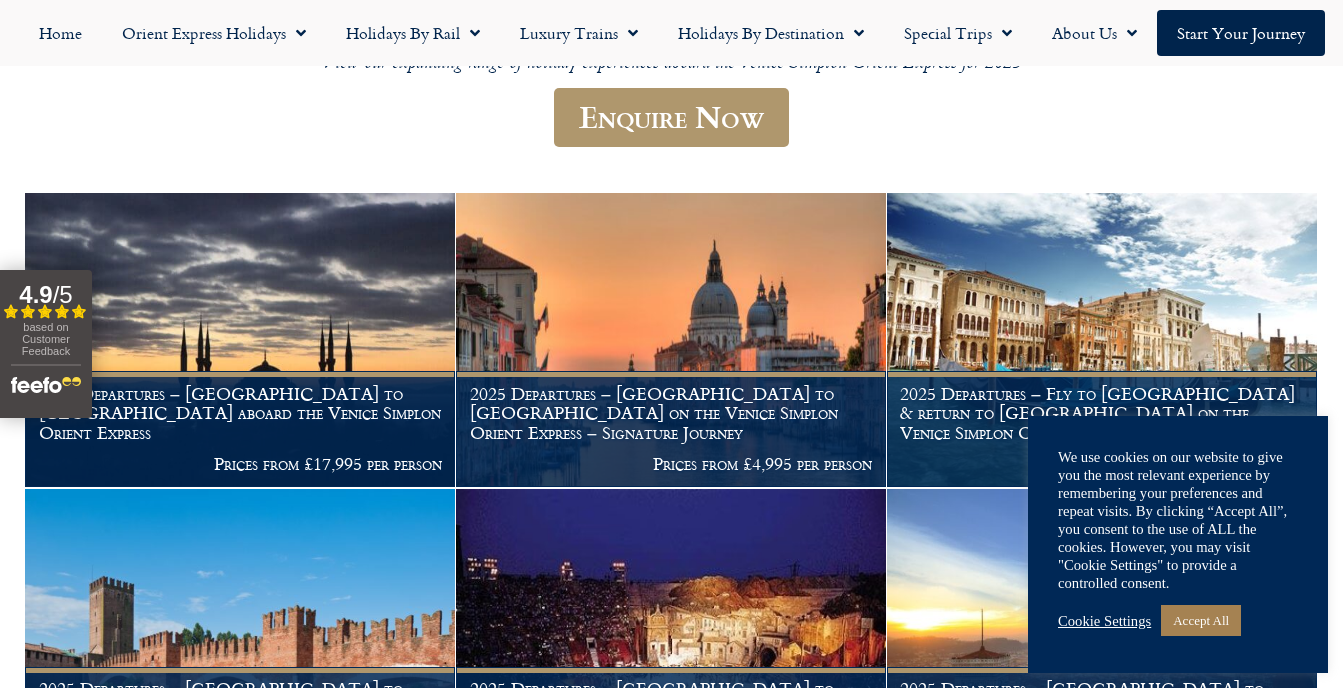 scroll, scrollTop: 291, scrollLeft: 0, axis: vertical 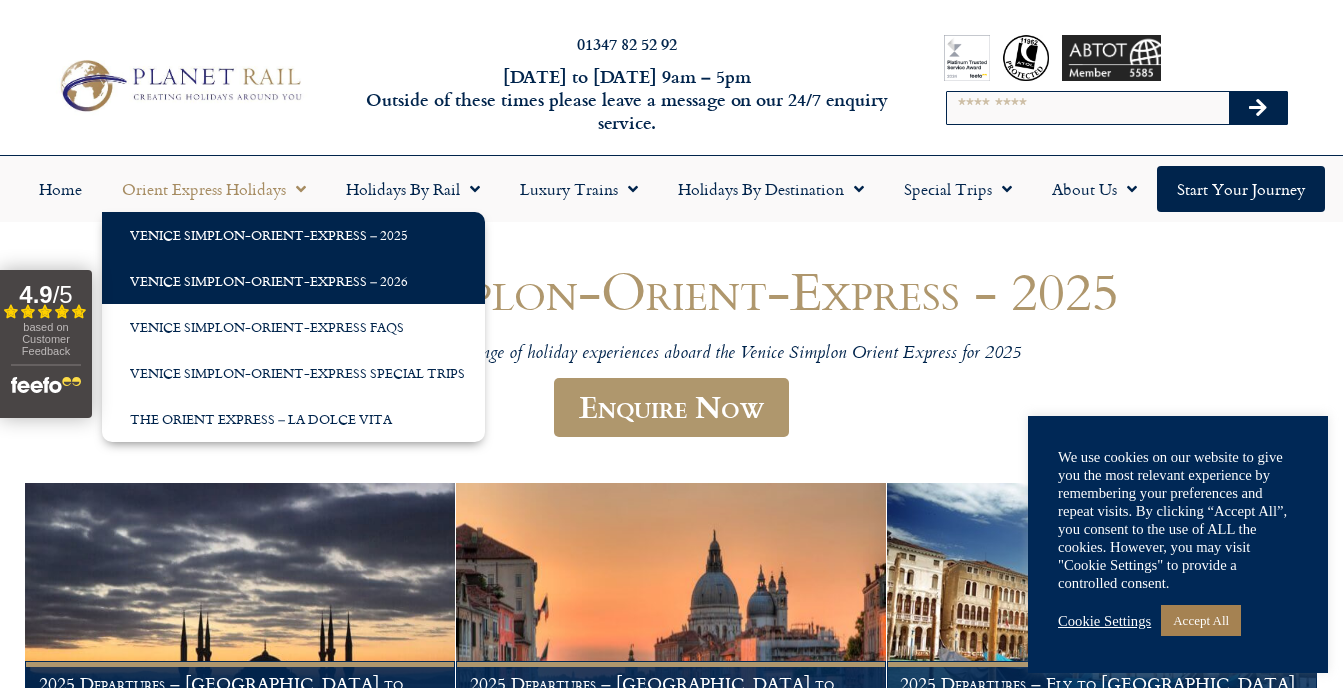 click on "Venice Simplon-Orient-Express – 2026" 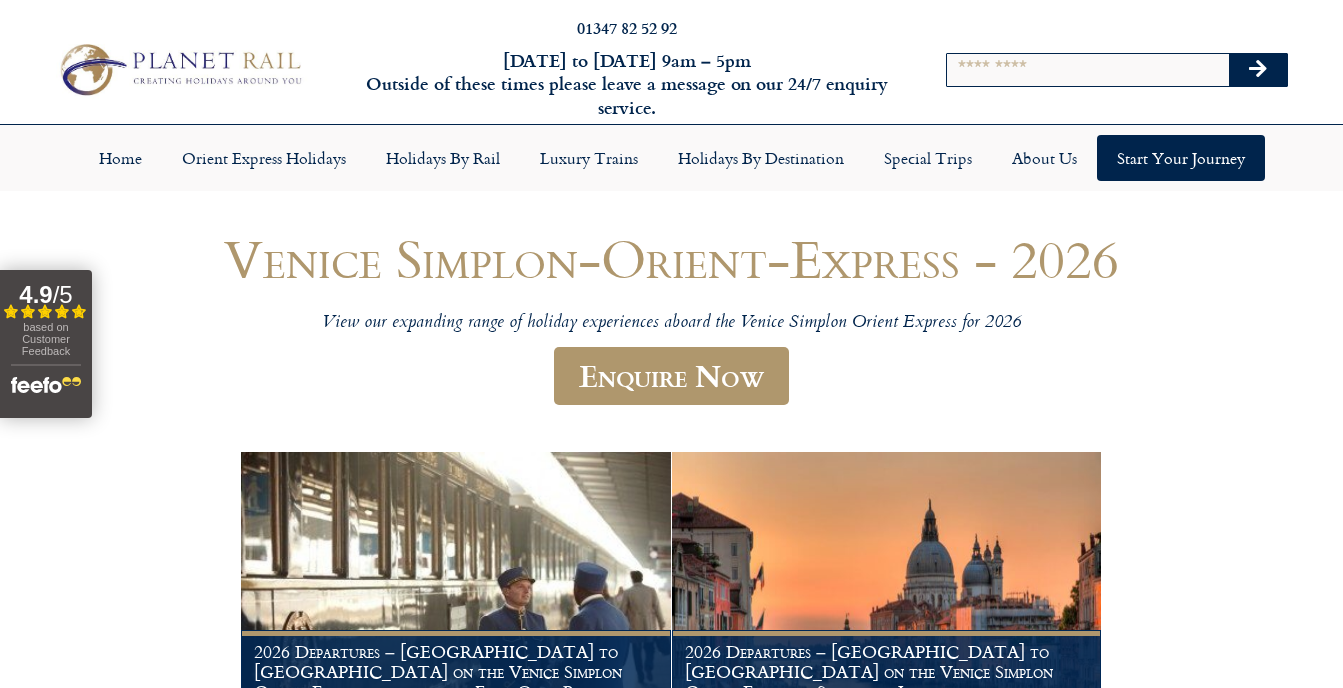 scroll, scrollTop: 0, scrollLeft: 0, axis: both 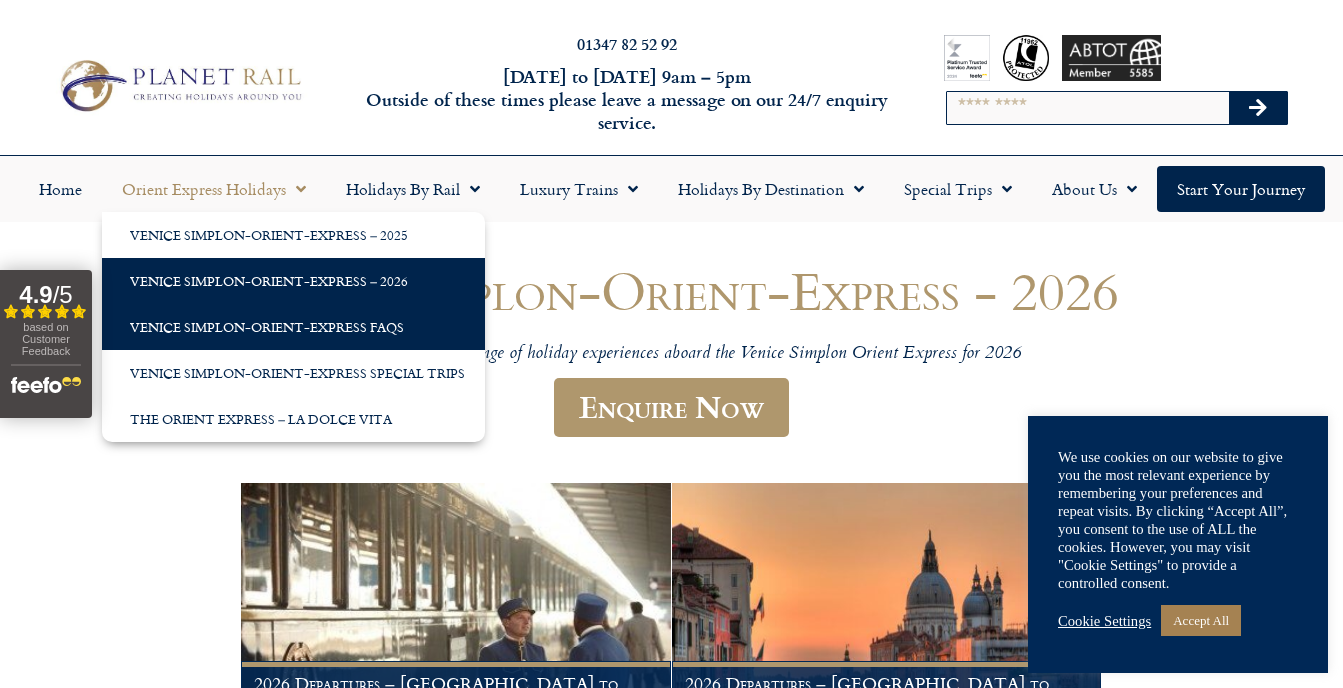 click on "Venice Simplon-Orient-Express FAQs" 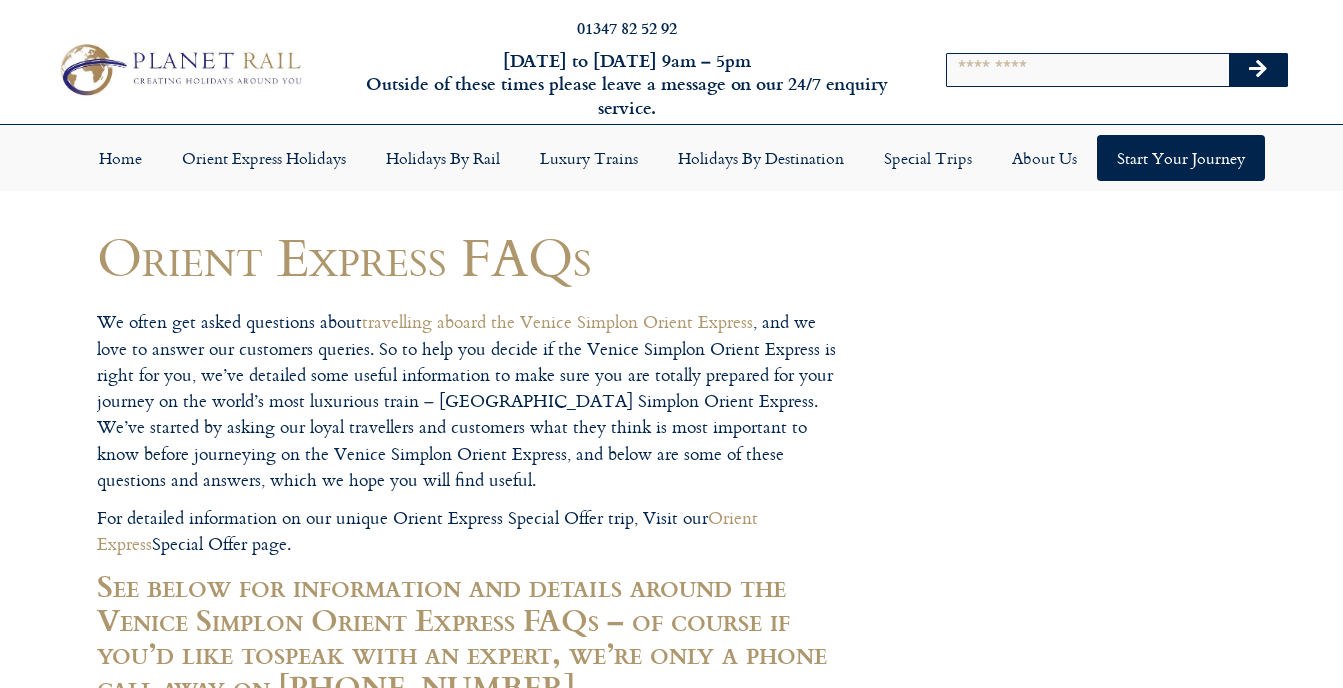 scroll, scrollTop: 0, scrollLeft: 0, axis: both 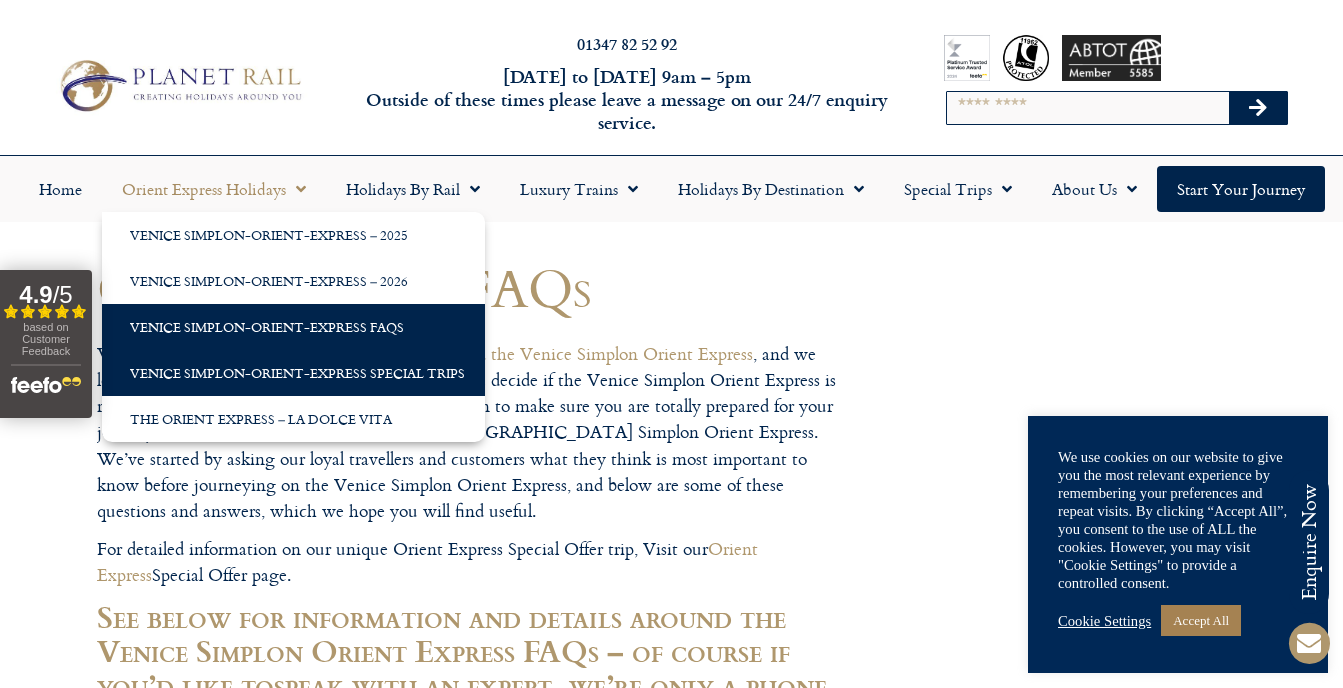click on "Venice Simplon-Orient-Express Special Trips" 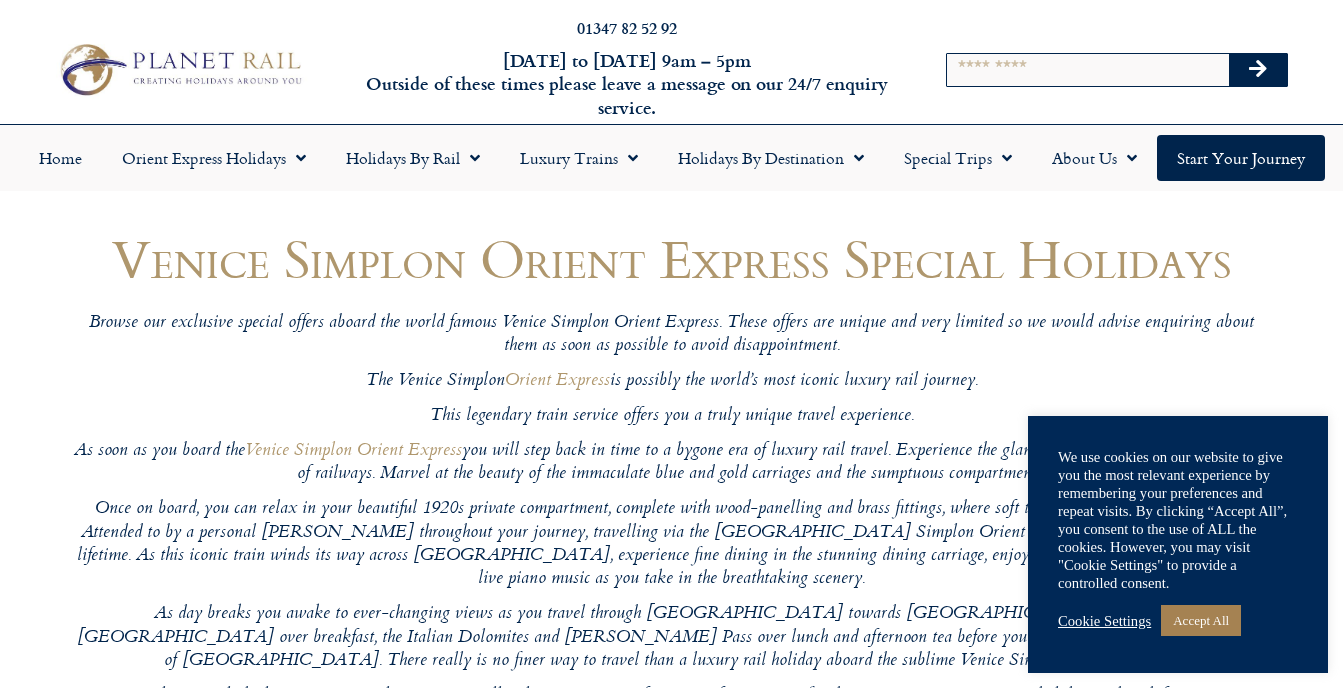 scroll, scrollTop: 0, scrollLeft: 0, axis: both 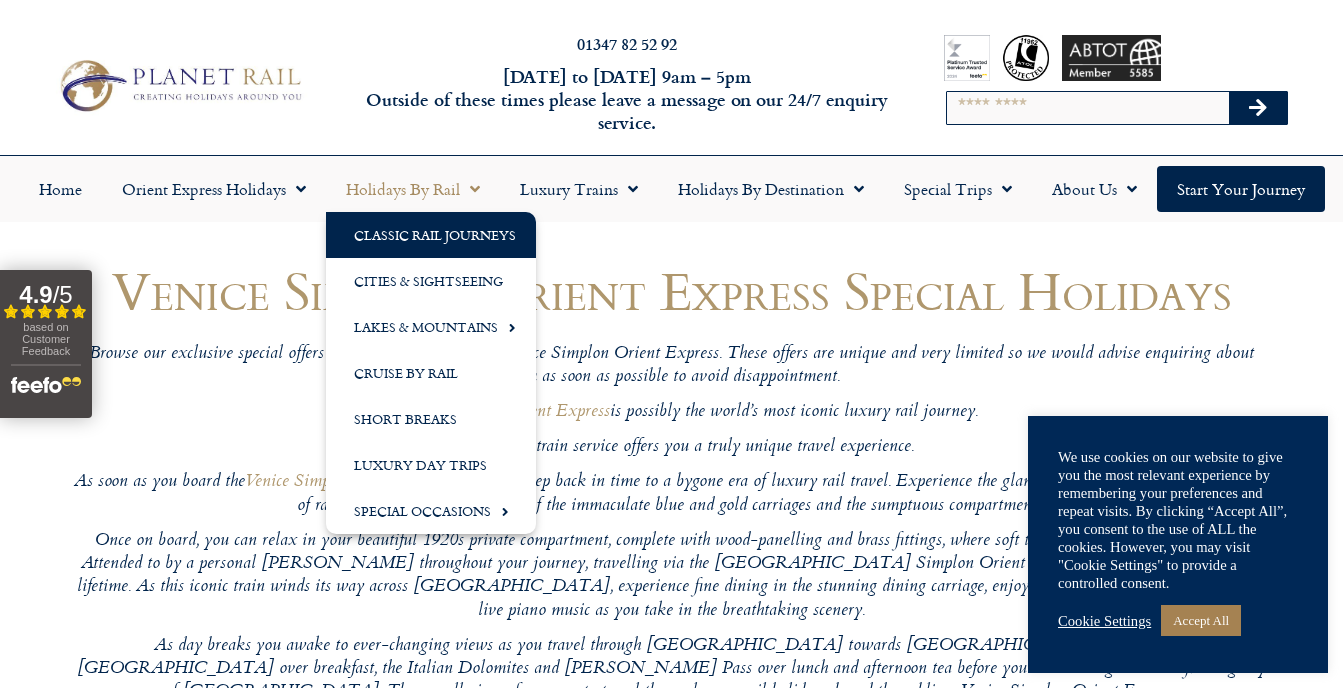click on "Classic Rail Journeys" 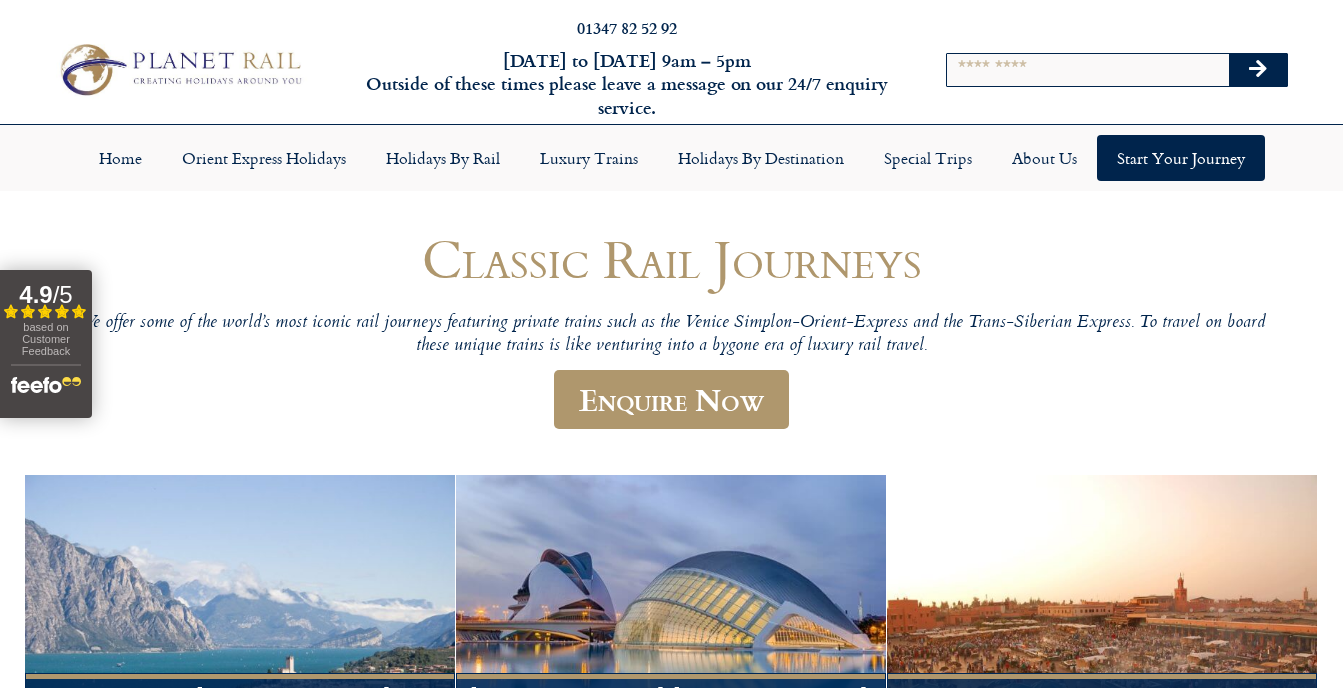 scroll, scrollTop: 0, scrollLeft: 0, axis: both 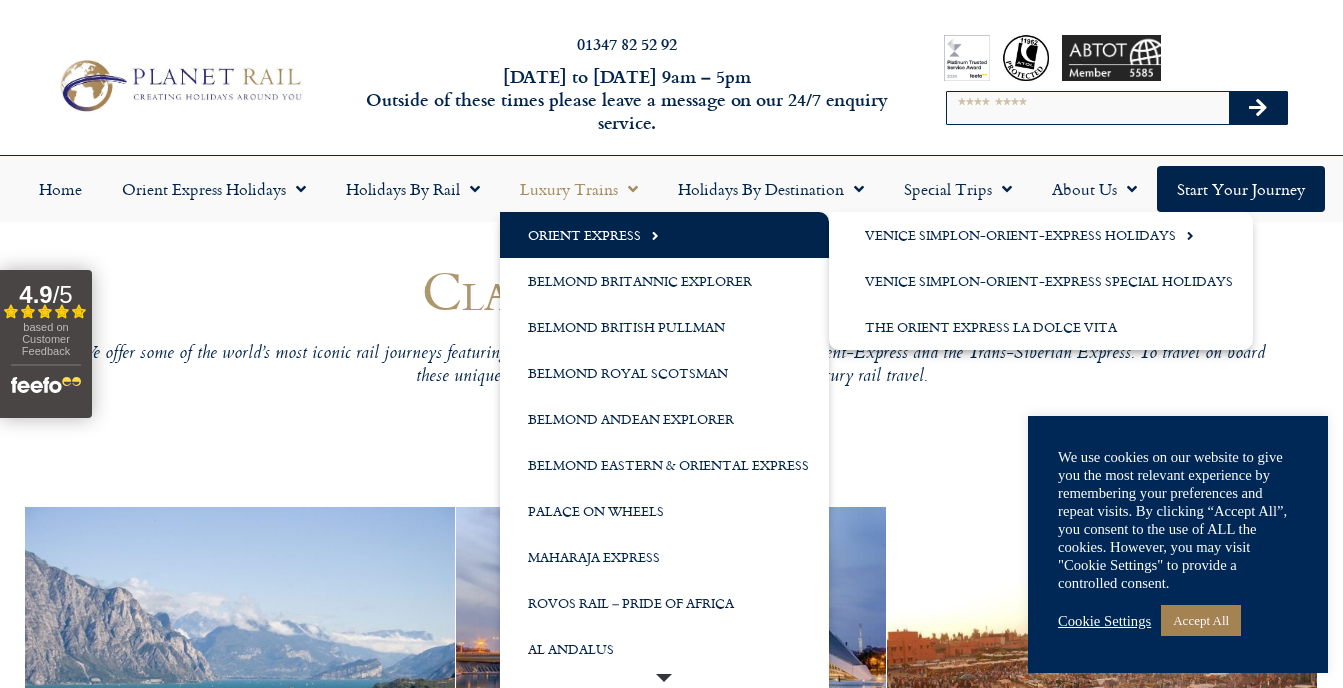 click on "Orient Express" 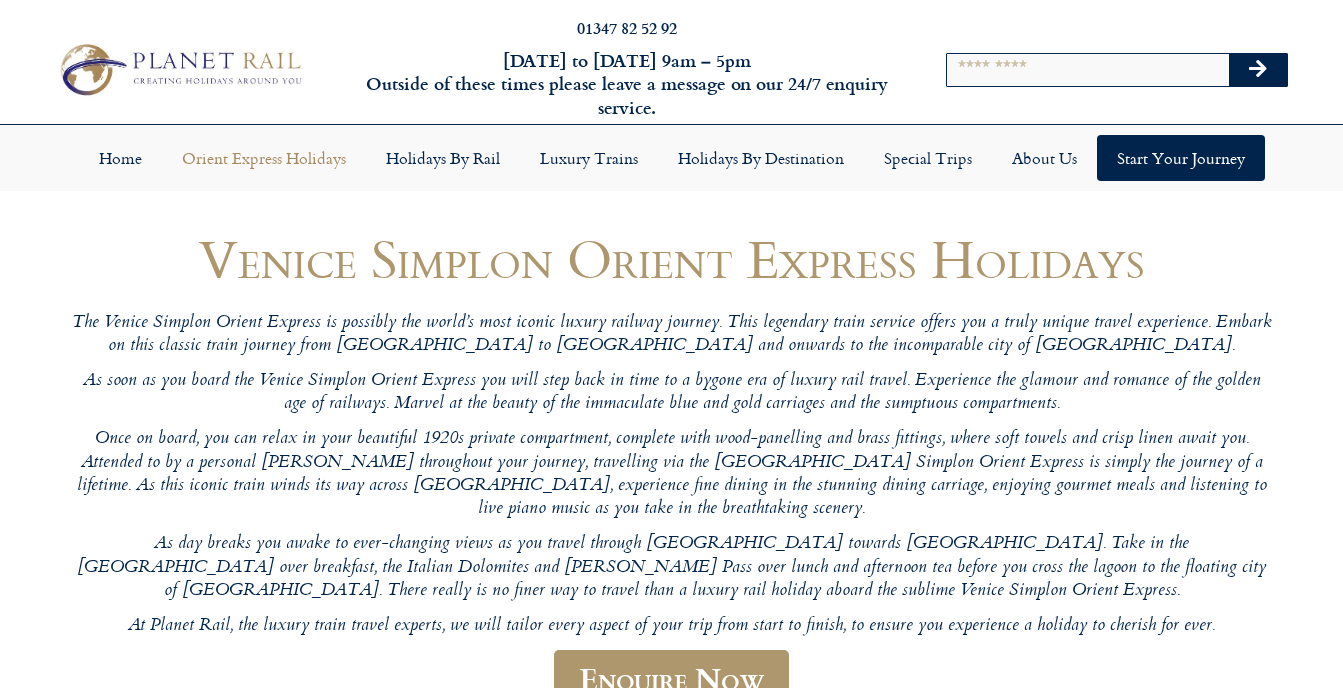 scroll, scrollTop: 0, scrollLeft: 0, axis: both 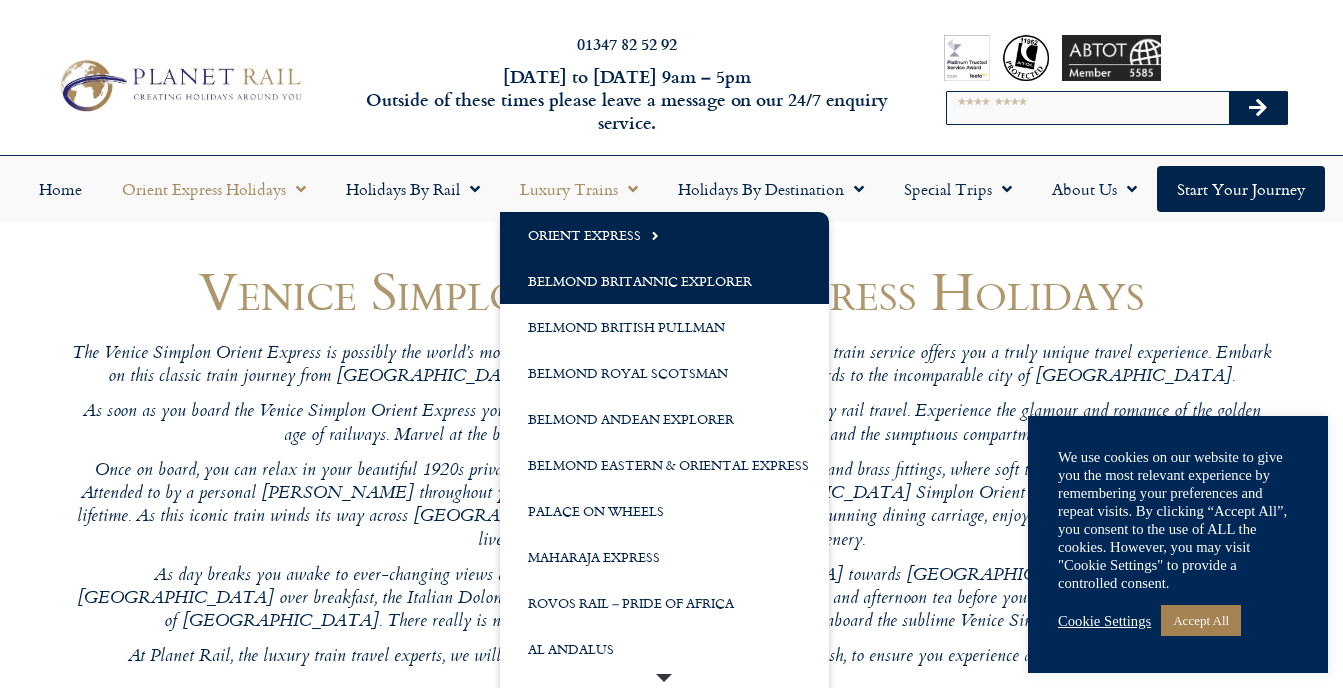click on "Belmond Britannic Explorer" 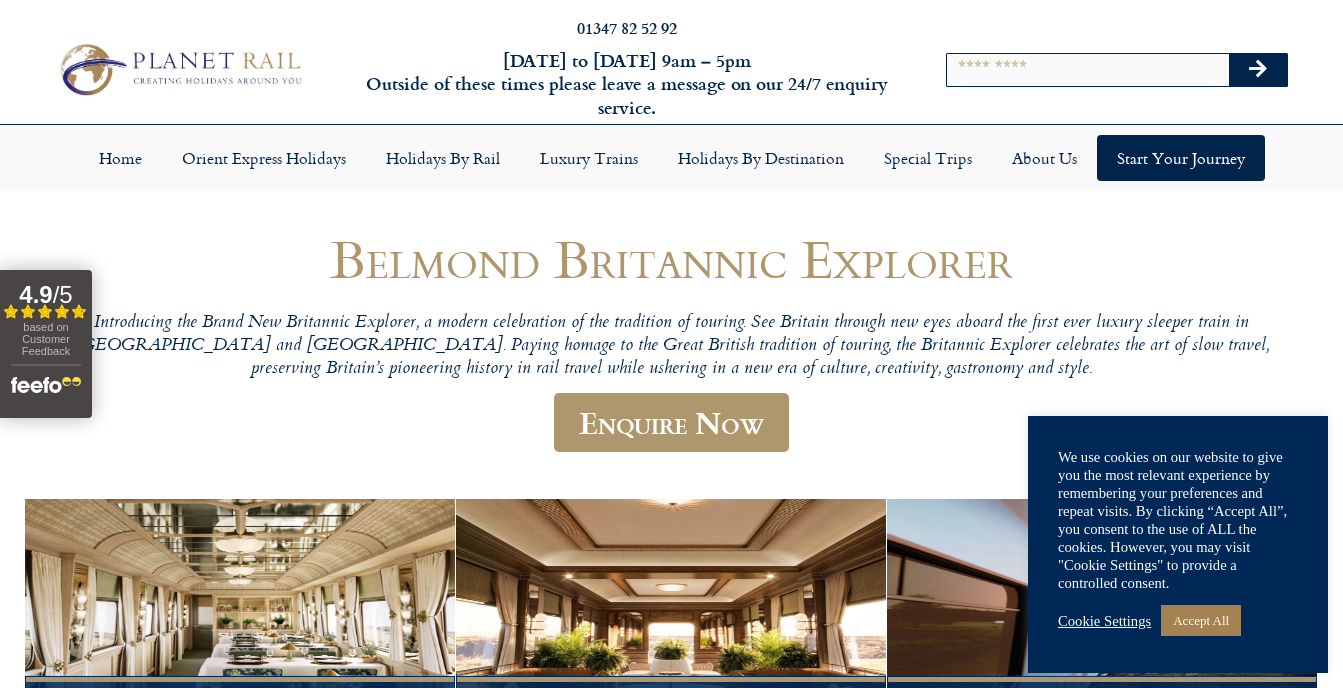 scroll, scrollTop: 0, scrollLeft: 0, axis: both 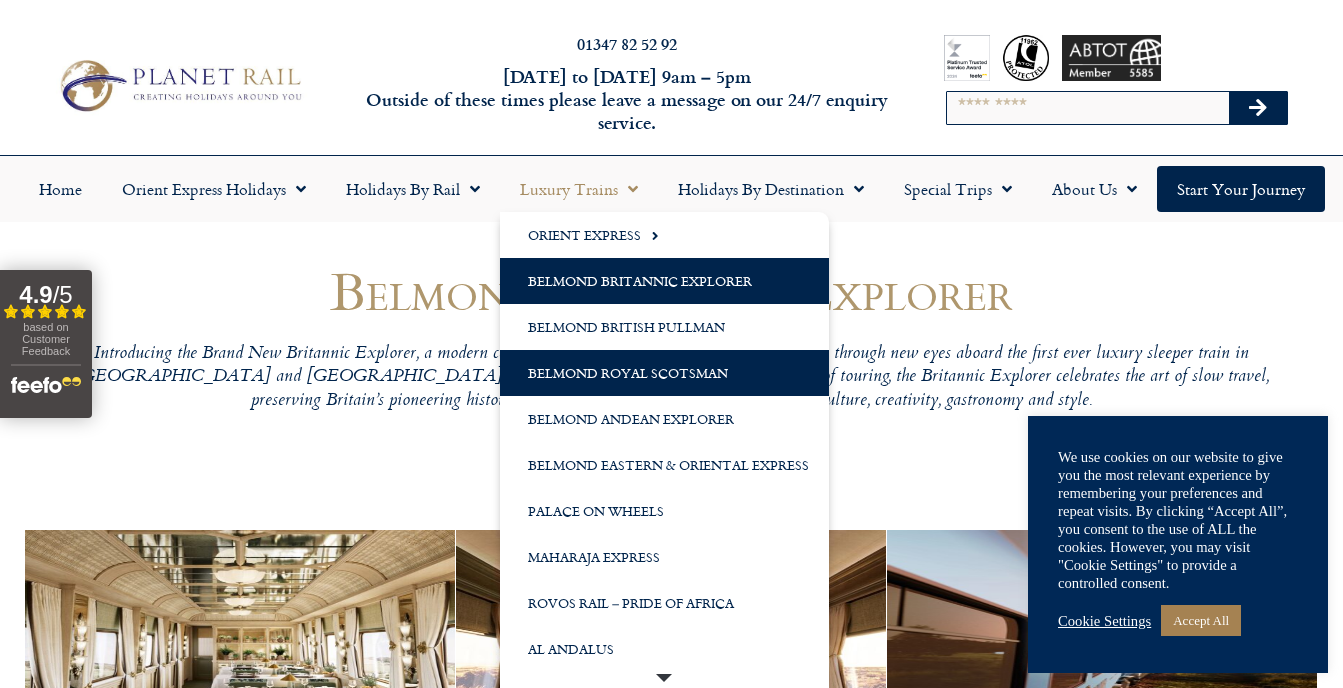 click on "Belmond Royal Scotsman" 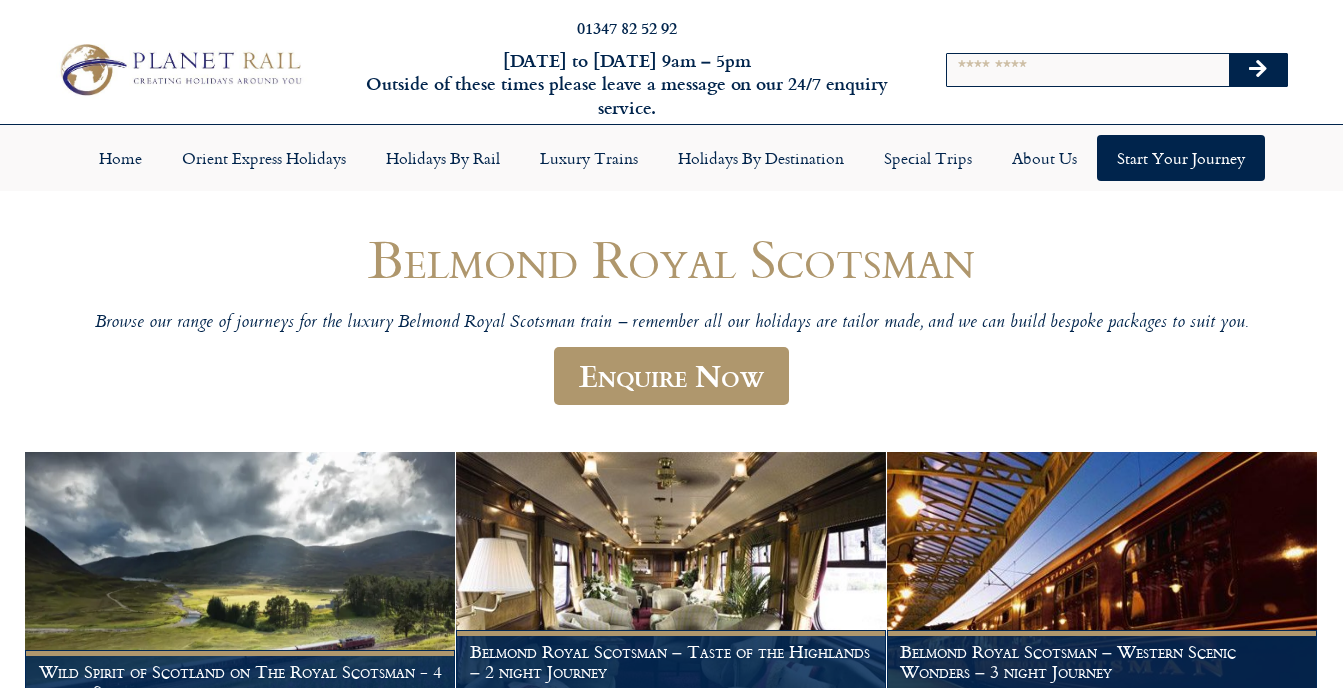 scroll, scrollTop: 0, scrollLeft: 0, axis: both 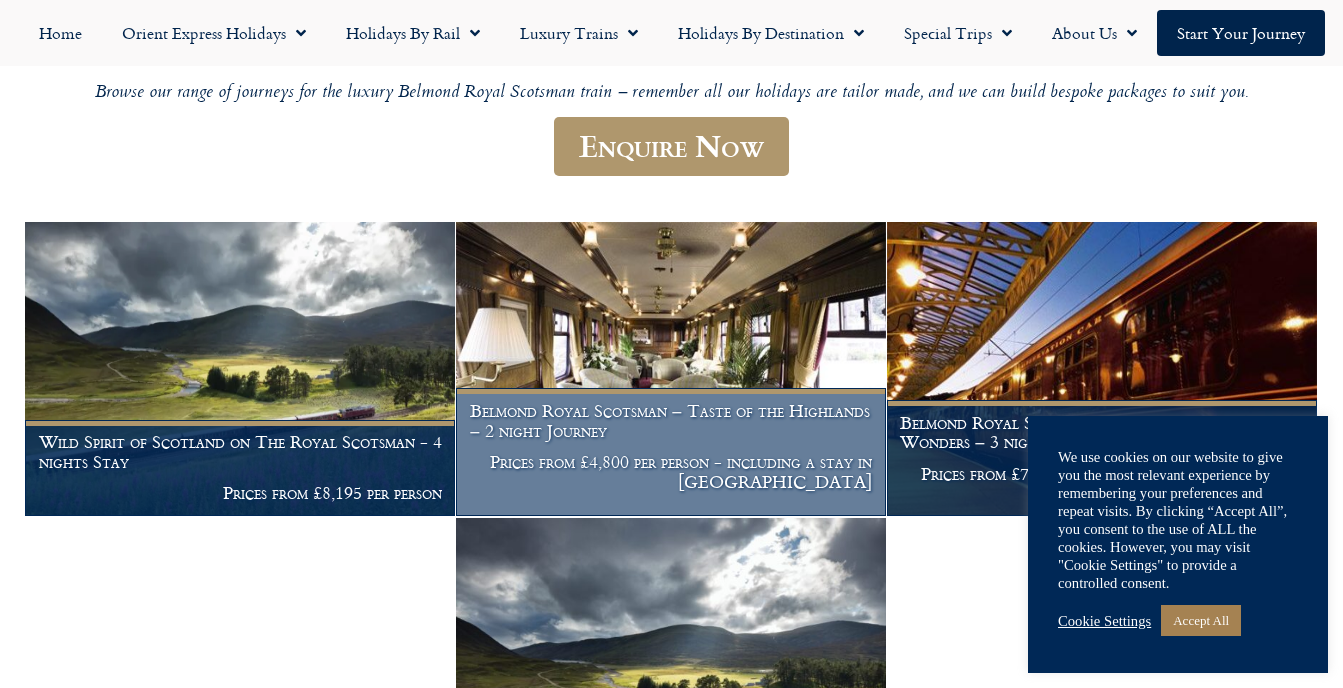 click at bounding box center (671, 368) 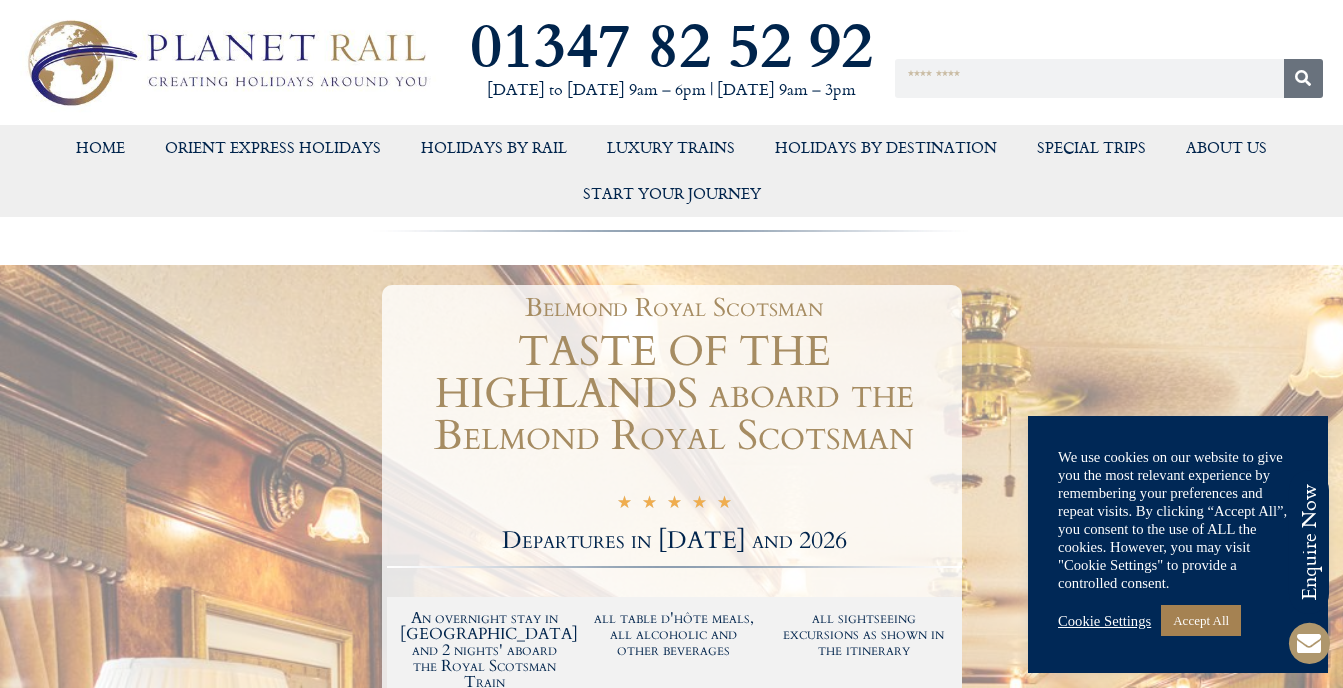 scroll, scrollTop: 0, scrollLeft: 0, axis: both 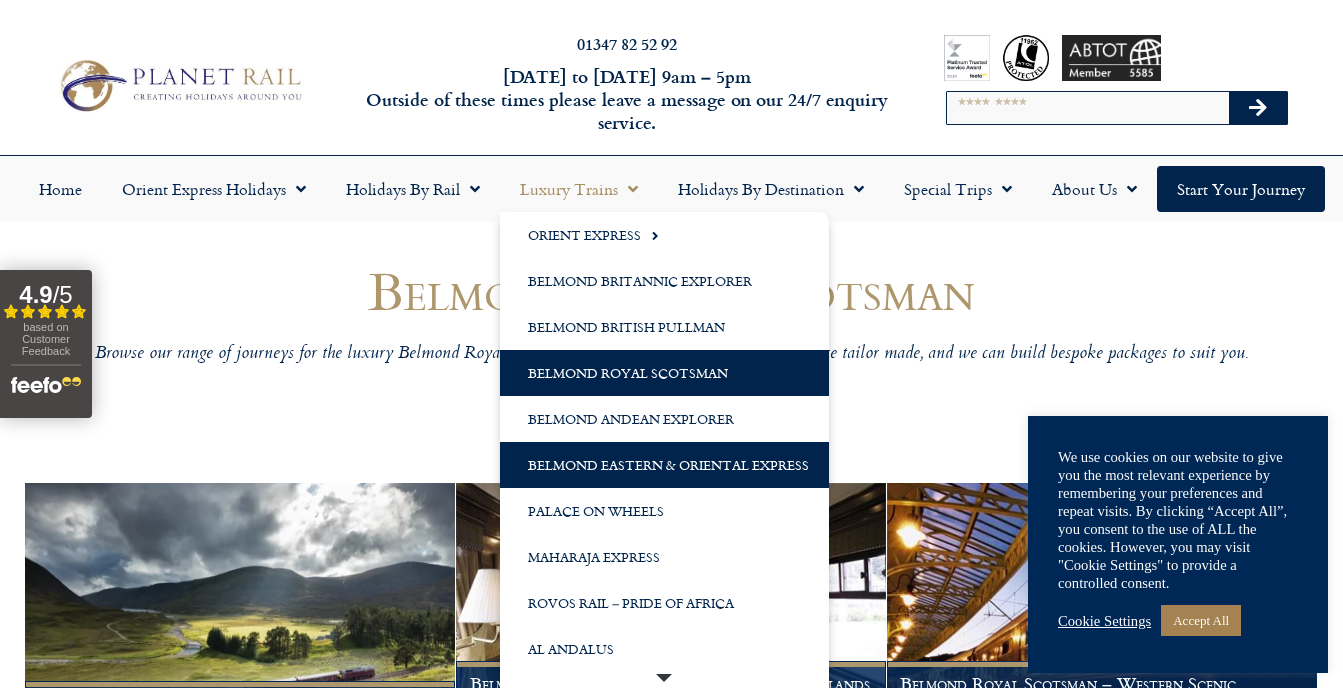 click on "Belmond Eastern & Oriental Express" 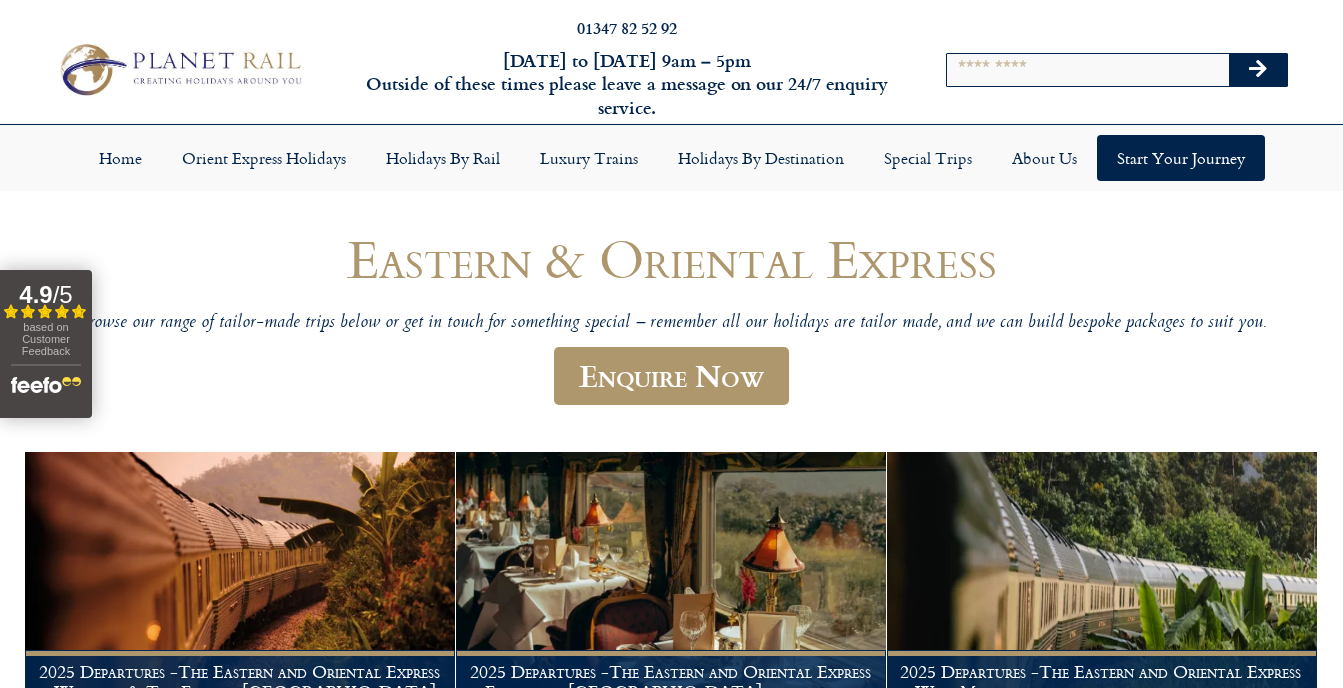 scroll, scrollTop: 0, scrollLeft: 0, axis: both 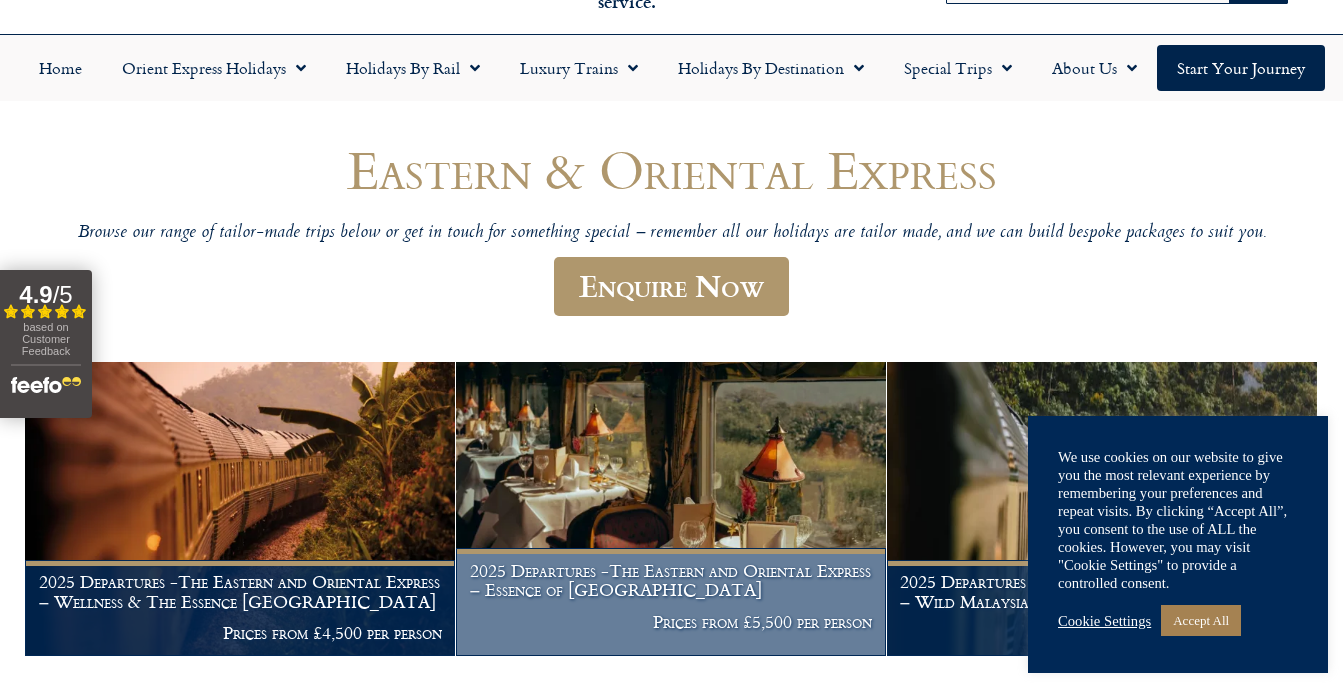 click at bounding box center [671, 508] 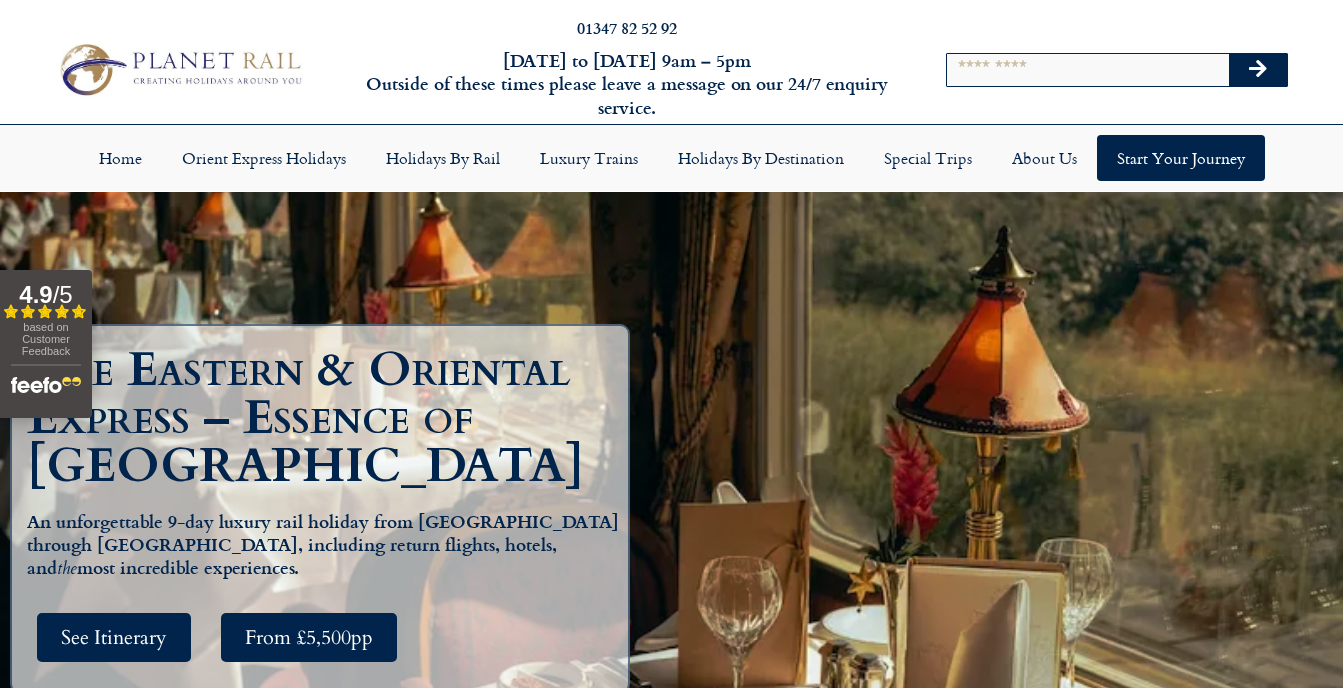 scroll, scrollTop: 0, scrollLeft: 0, axis: both 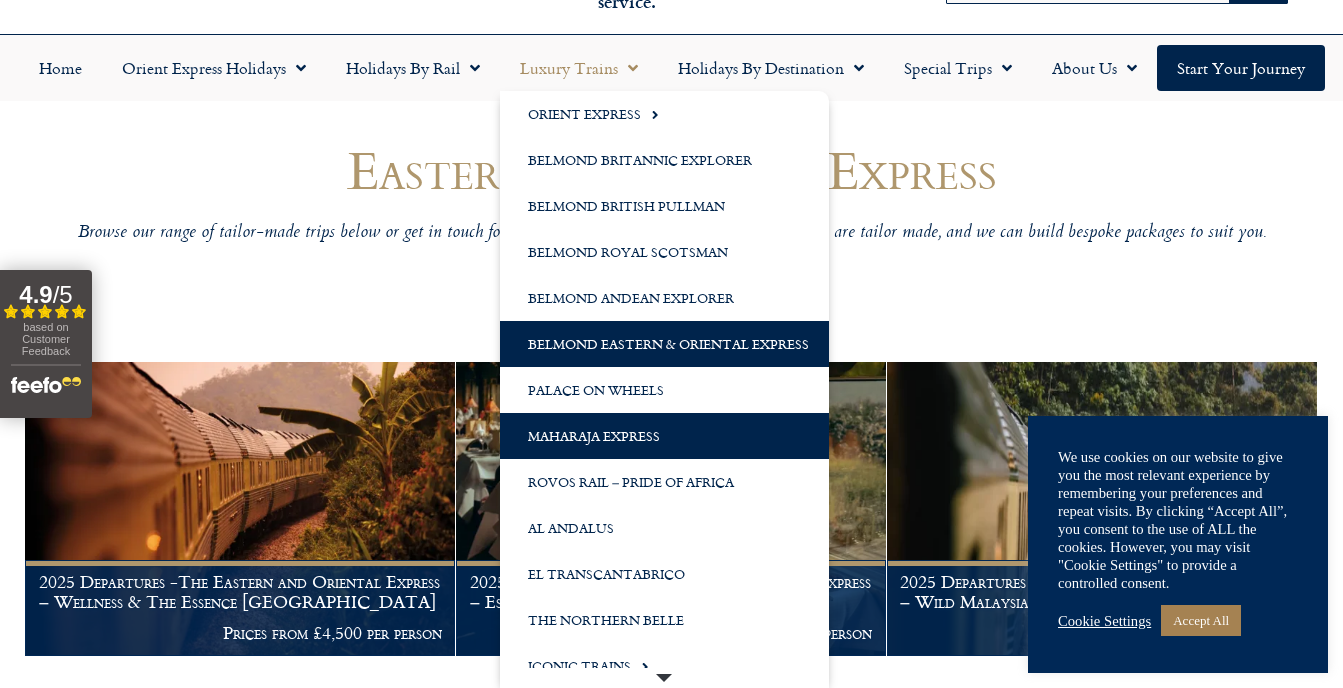 click on "Maharaja Express" 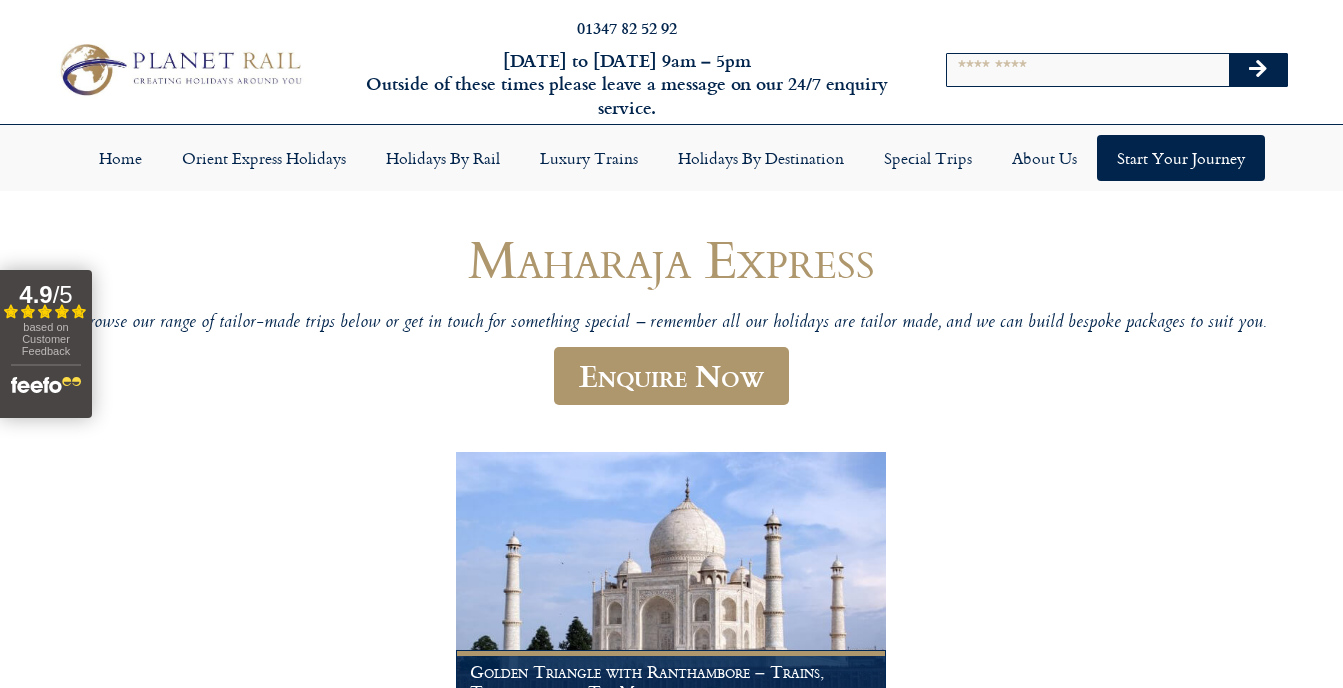 scroll, scrollTop: 0, scrollLeft: 0, axis: both 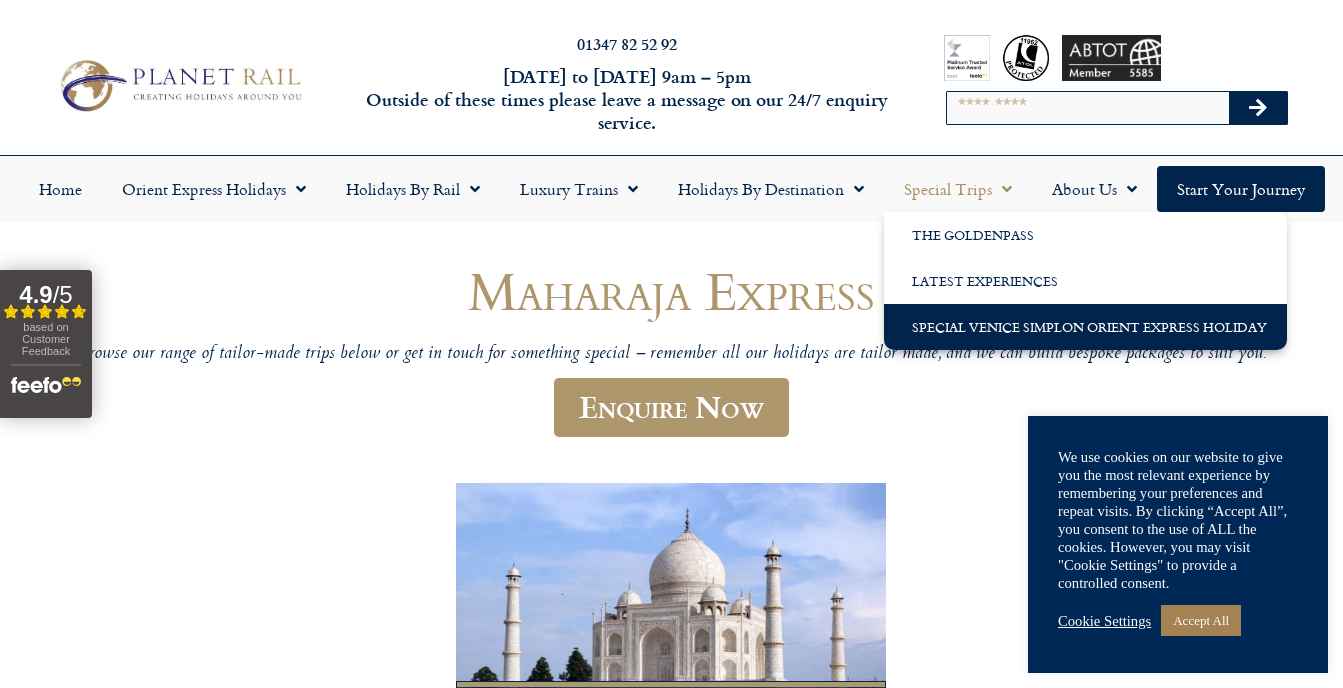 click on "Special Venice Simplon Orient Express Holiday" 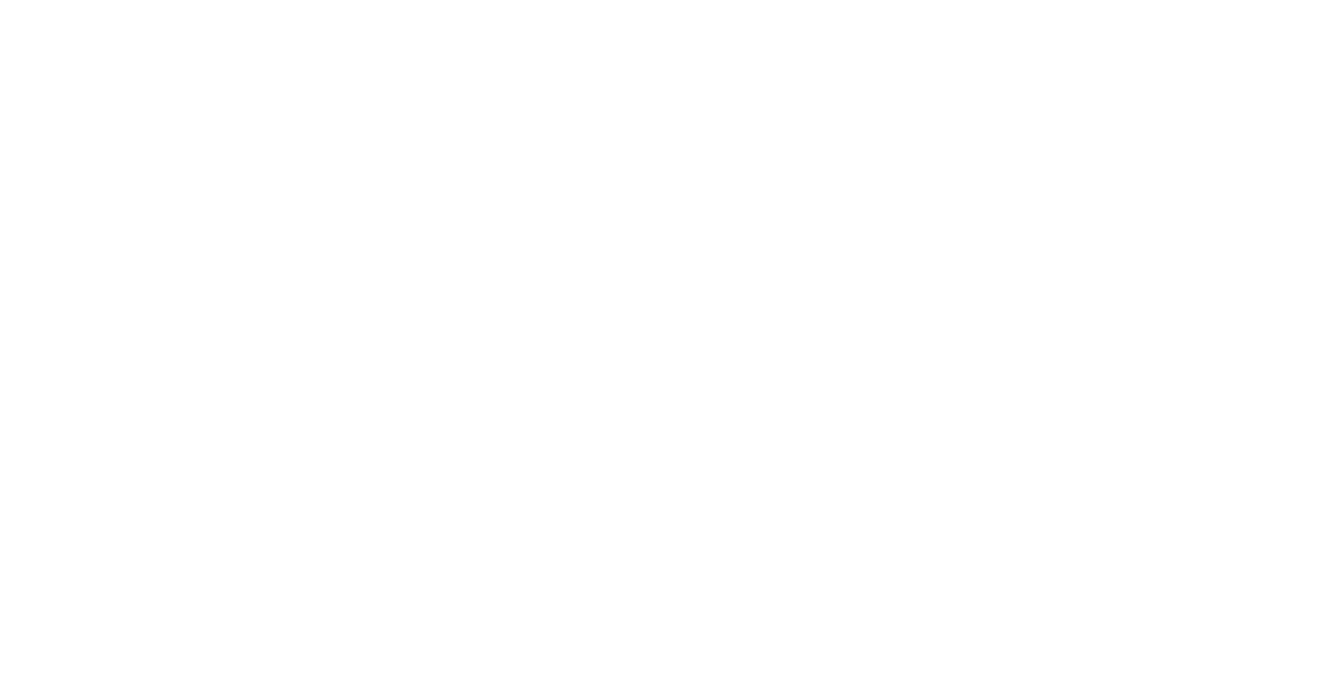 scroll, scrollTop: 0, scrollLeft: 0, axis: both 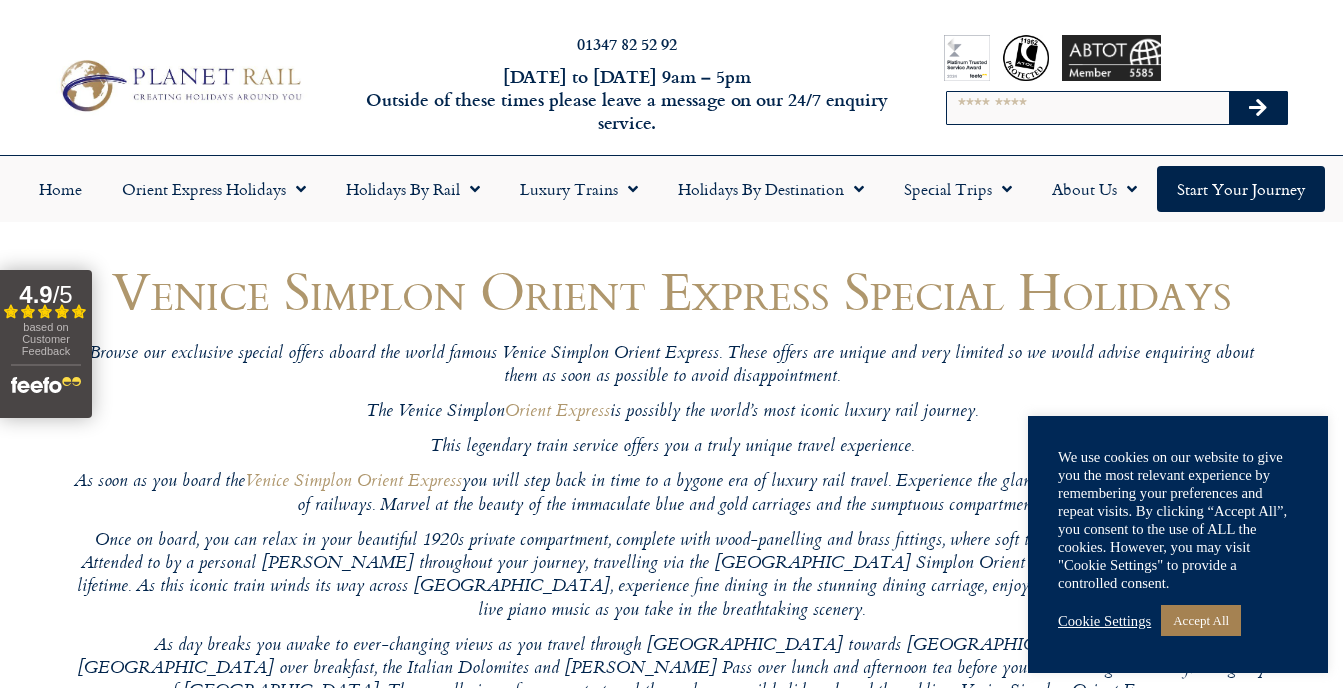 click at bounding box center [179, 85] 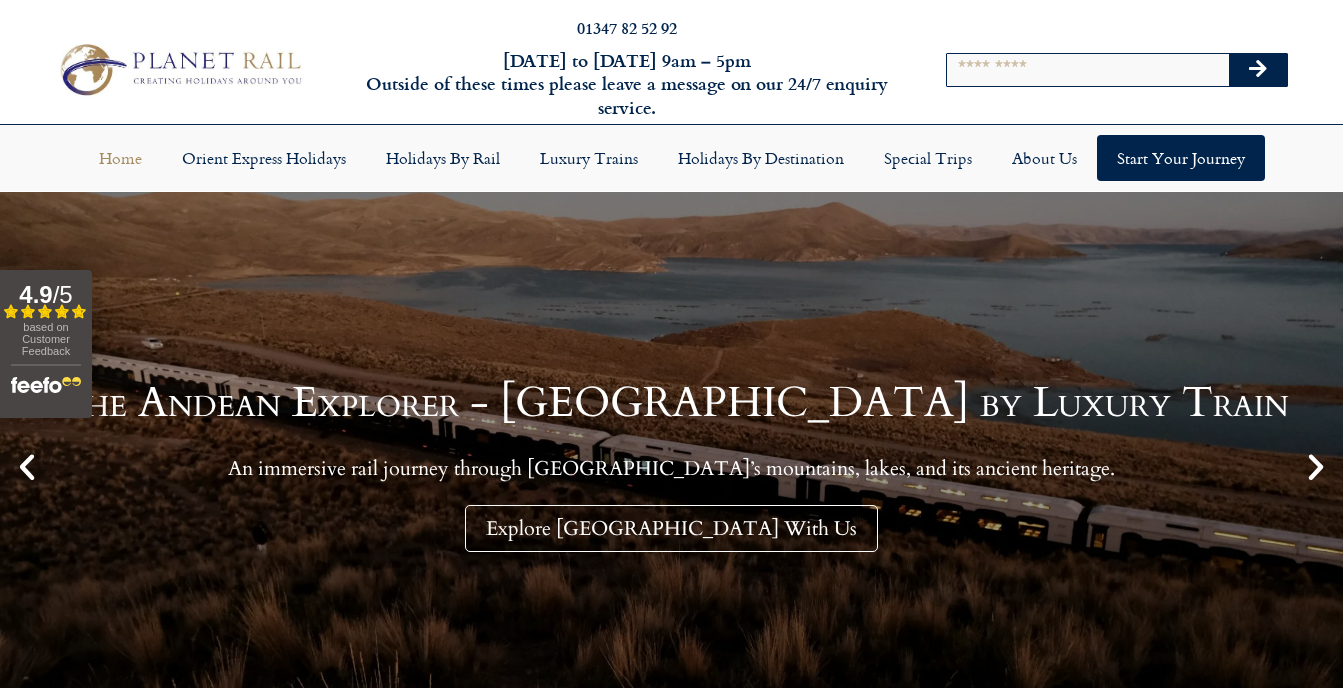 scroll, scrollTop: 0, scrollLeft: 0, axis: both 